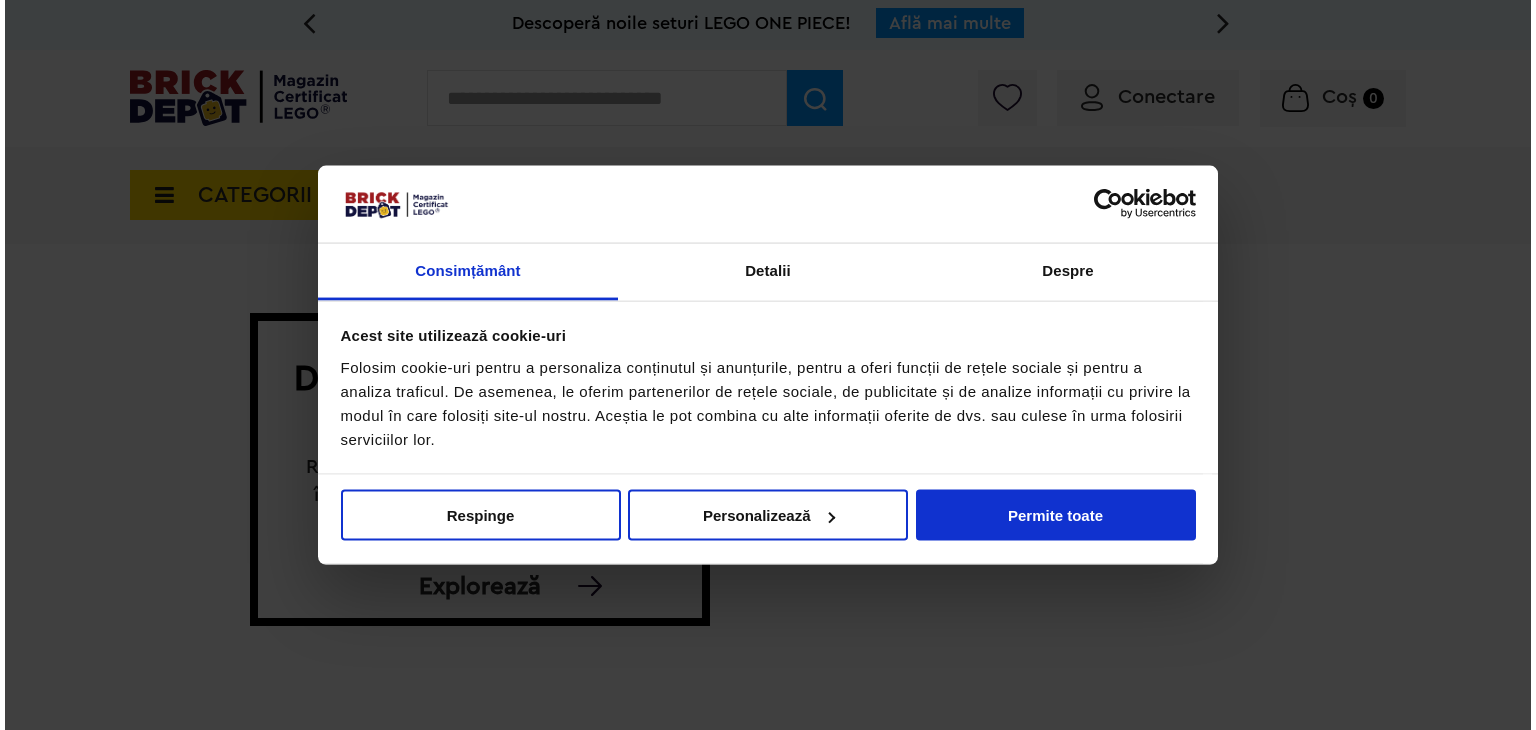 scroll, scrollTop: 0, scrollLeft: 0, axis: both 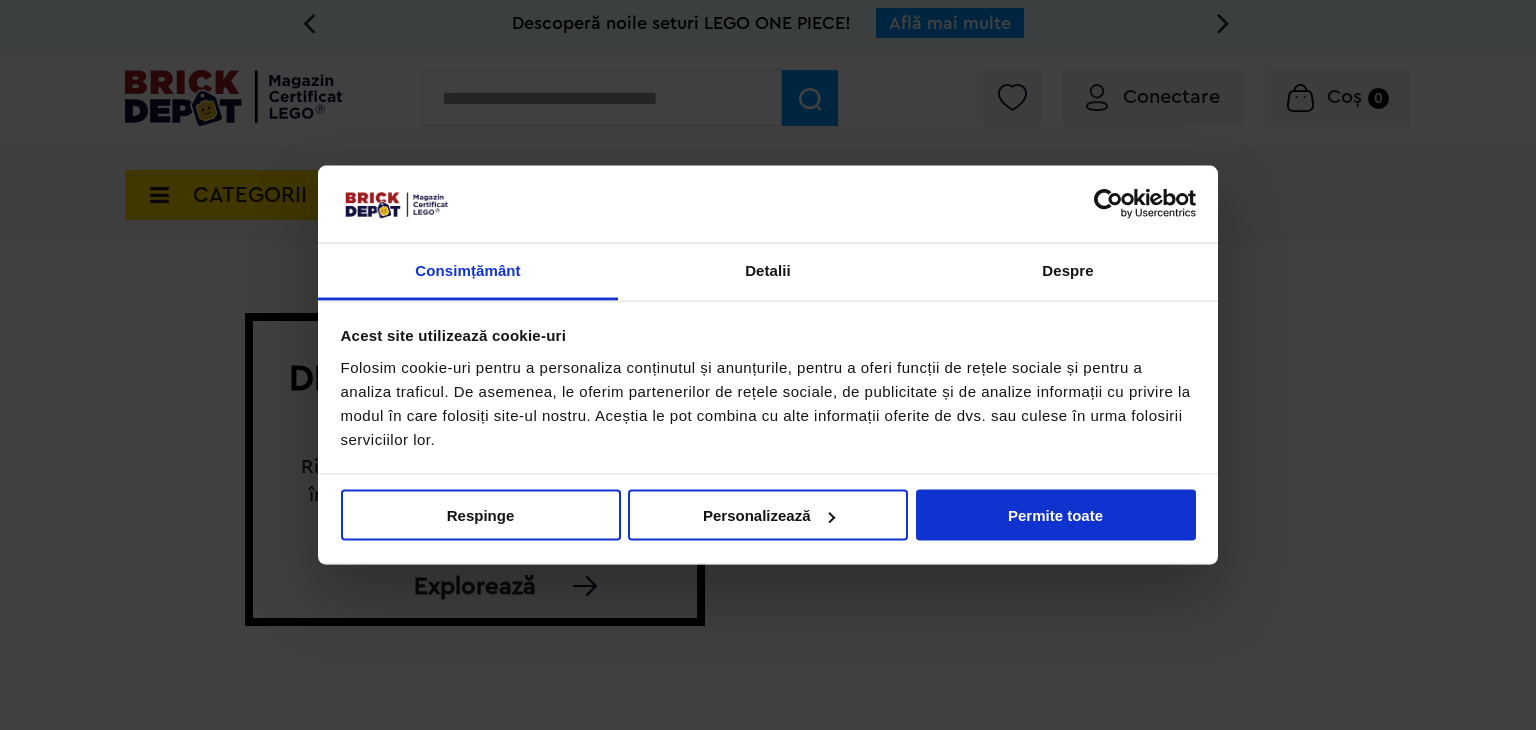click on "Permite toate" at bounding box center [1056, 515] 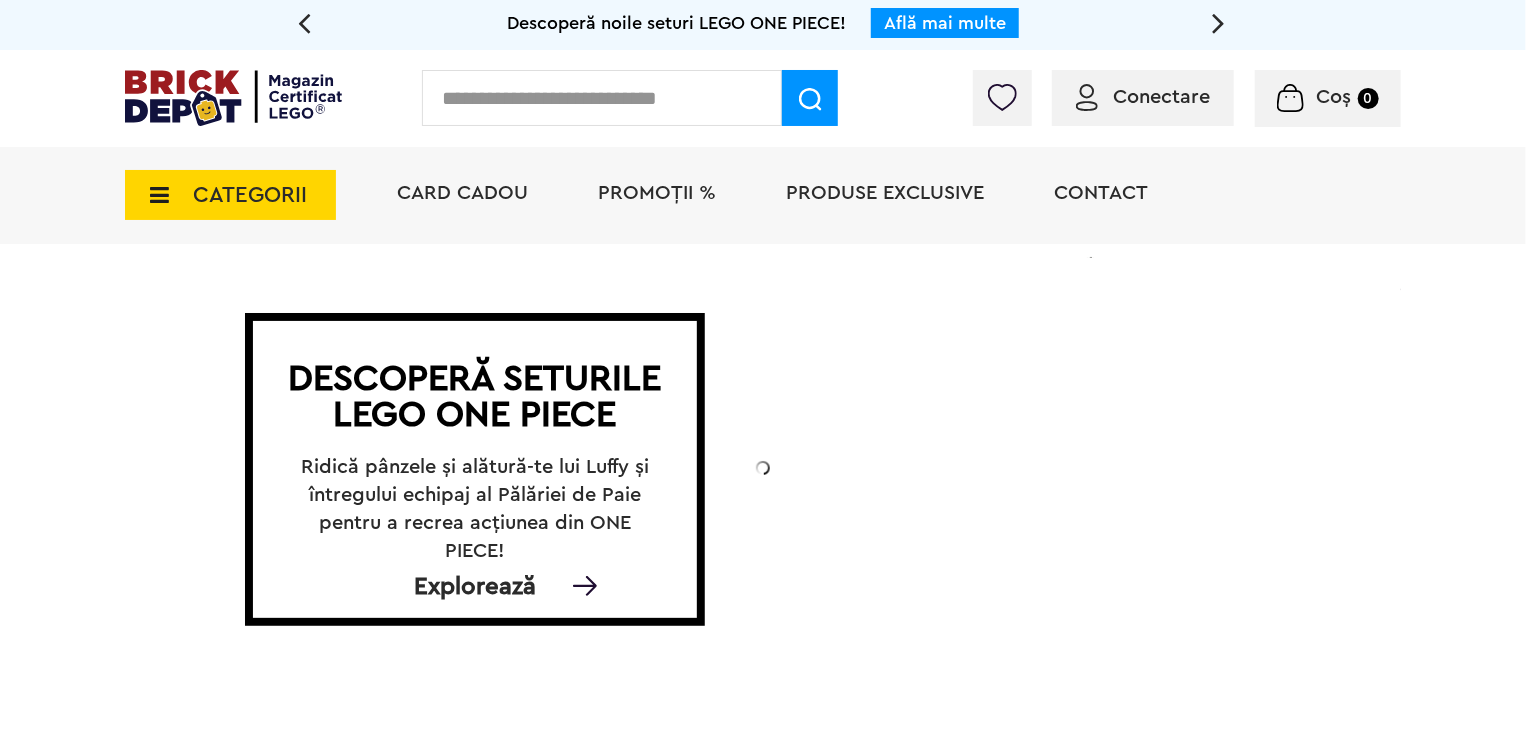 click on "PROMOȚII %" at bounding box center (657, 193) 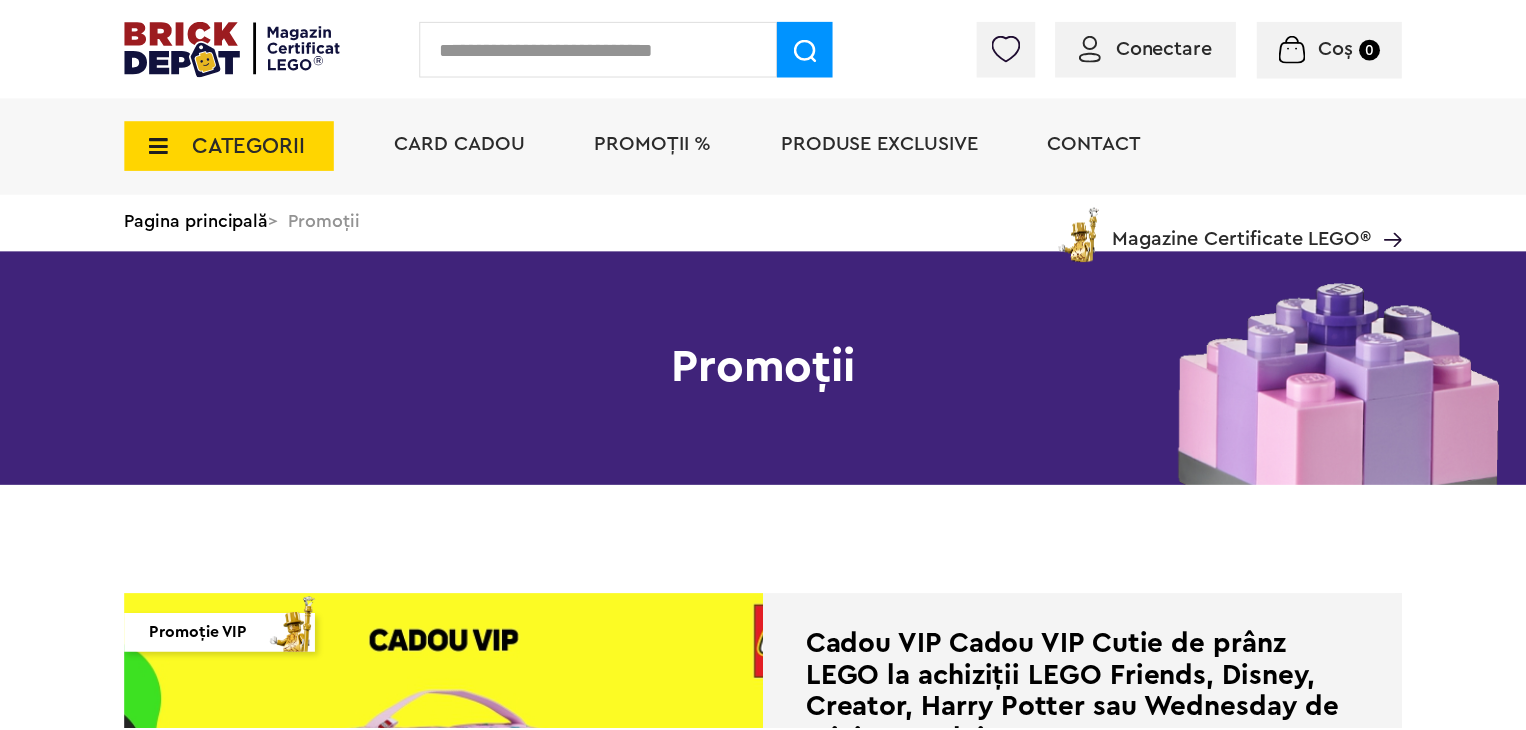 scroll, scrollTop: 0, scrollLeft: 0, axis: both 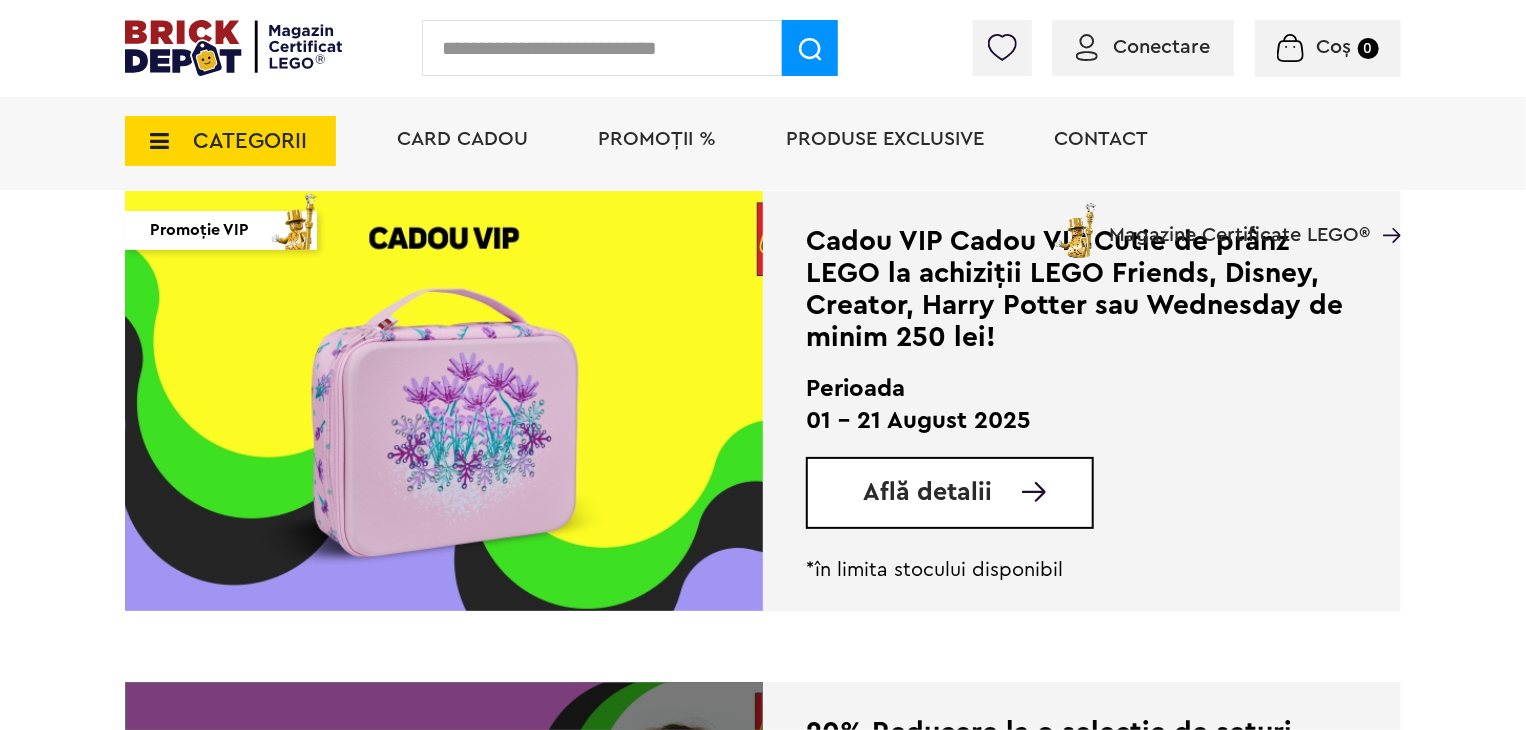 click on "Află detalii" at bounding box center [927, 492] 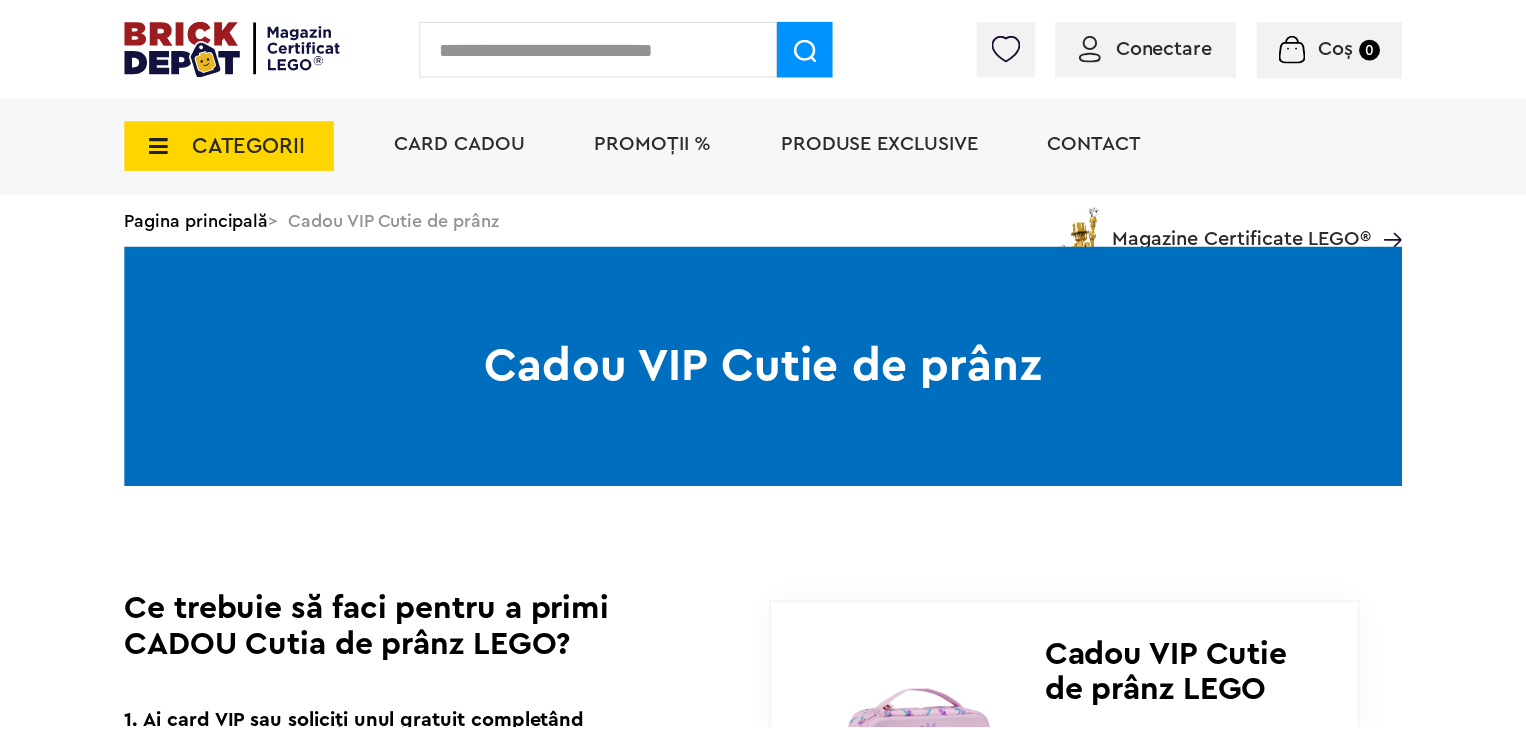 scroll, scrollTop: 0, scrollLeft: 0, axis: both 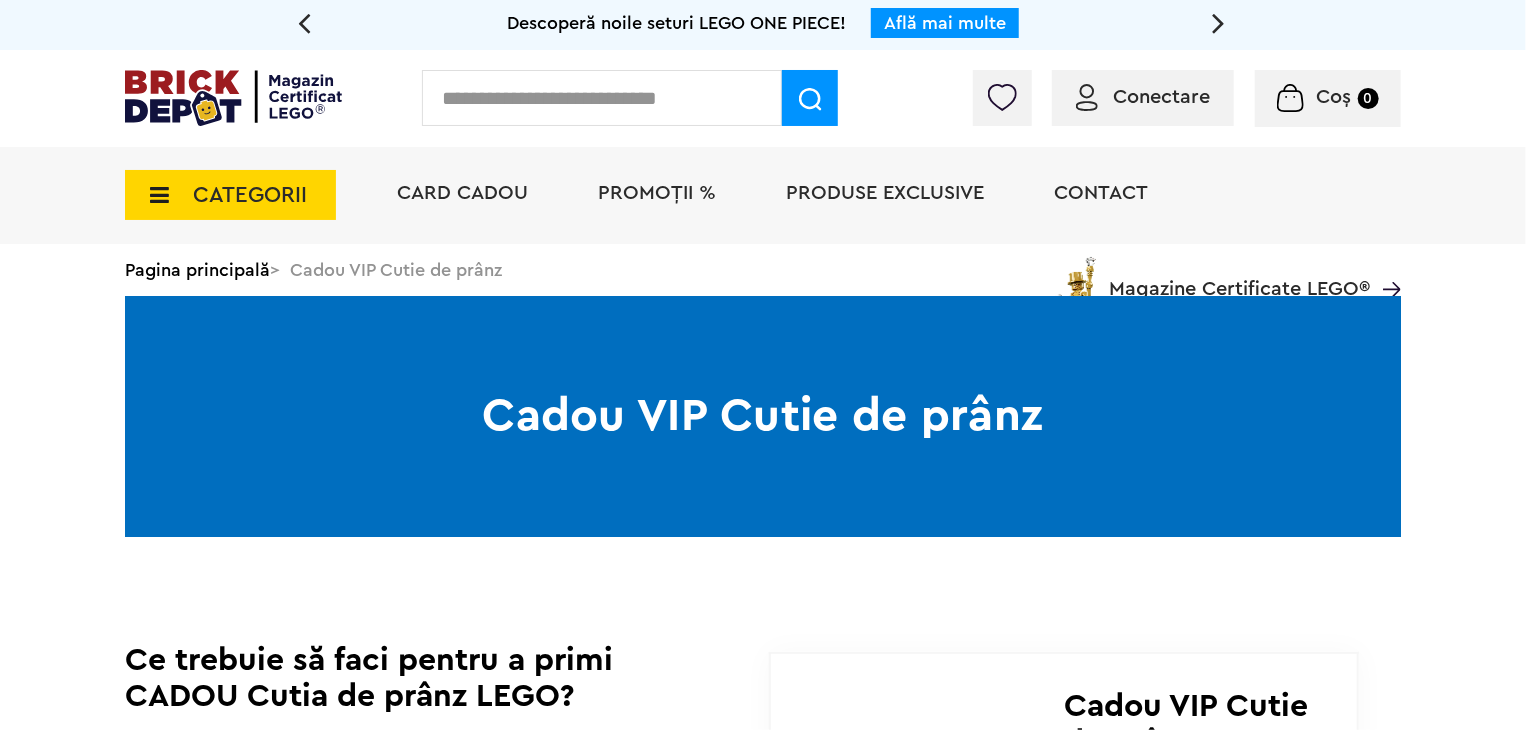 click on "Produse exclusive" at bounding box center [885, 193] 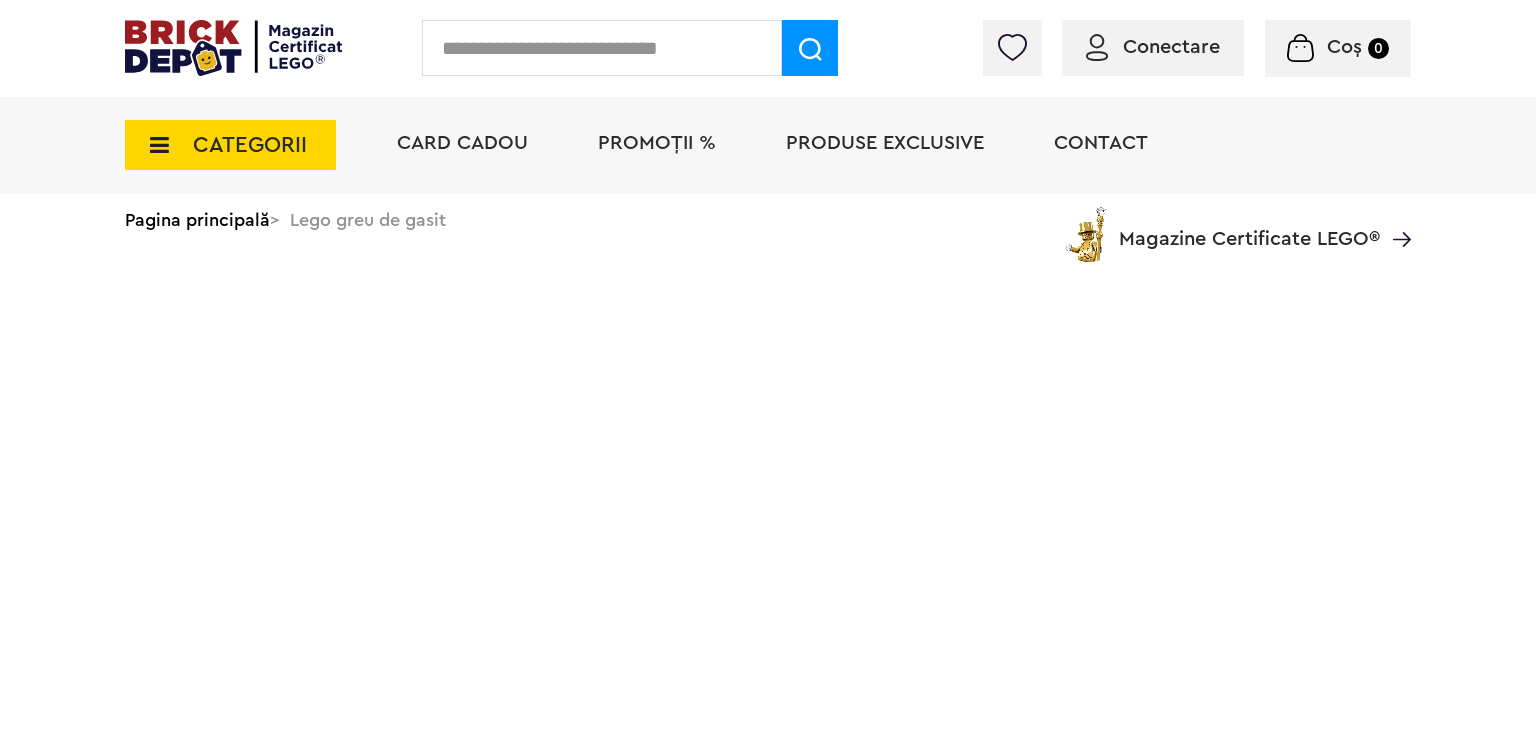 scroll, scrollTop: 0, scrollLeft: 0, axis: both 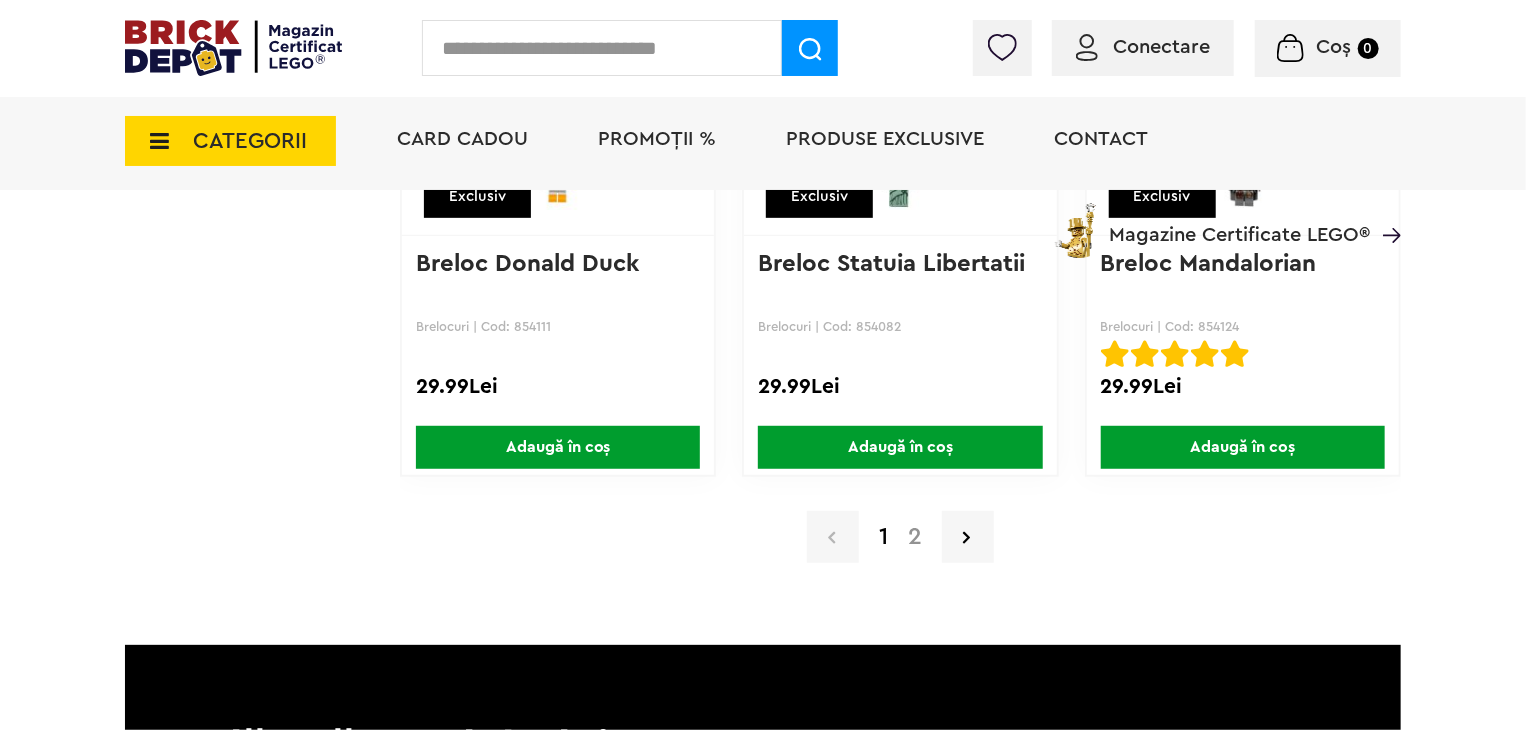 click on "2" at bounding box center (915, 537) 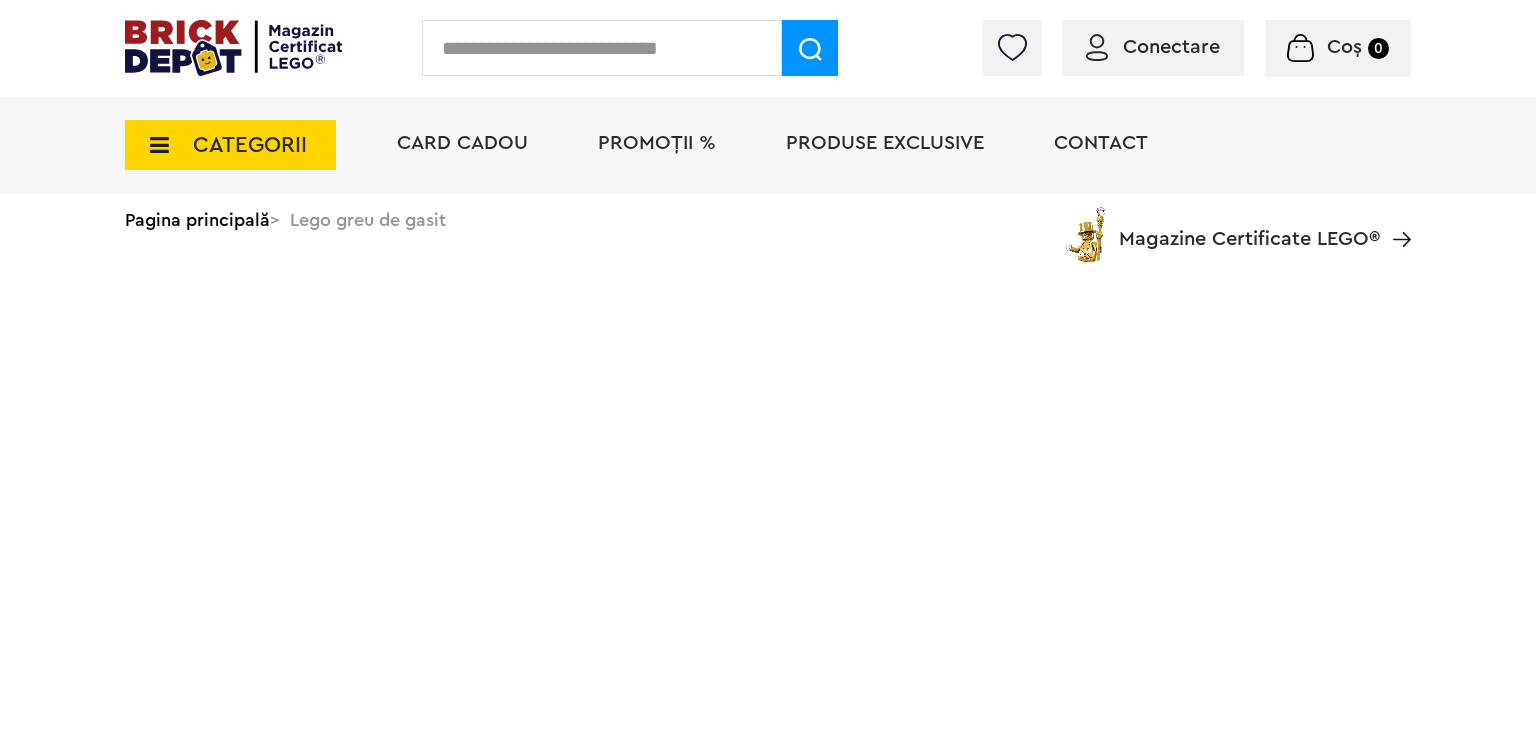 scroll, scrollTop: 0, scrollLeft: 0, axis: both 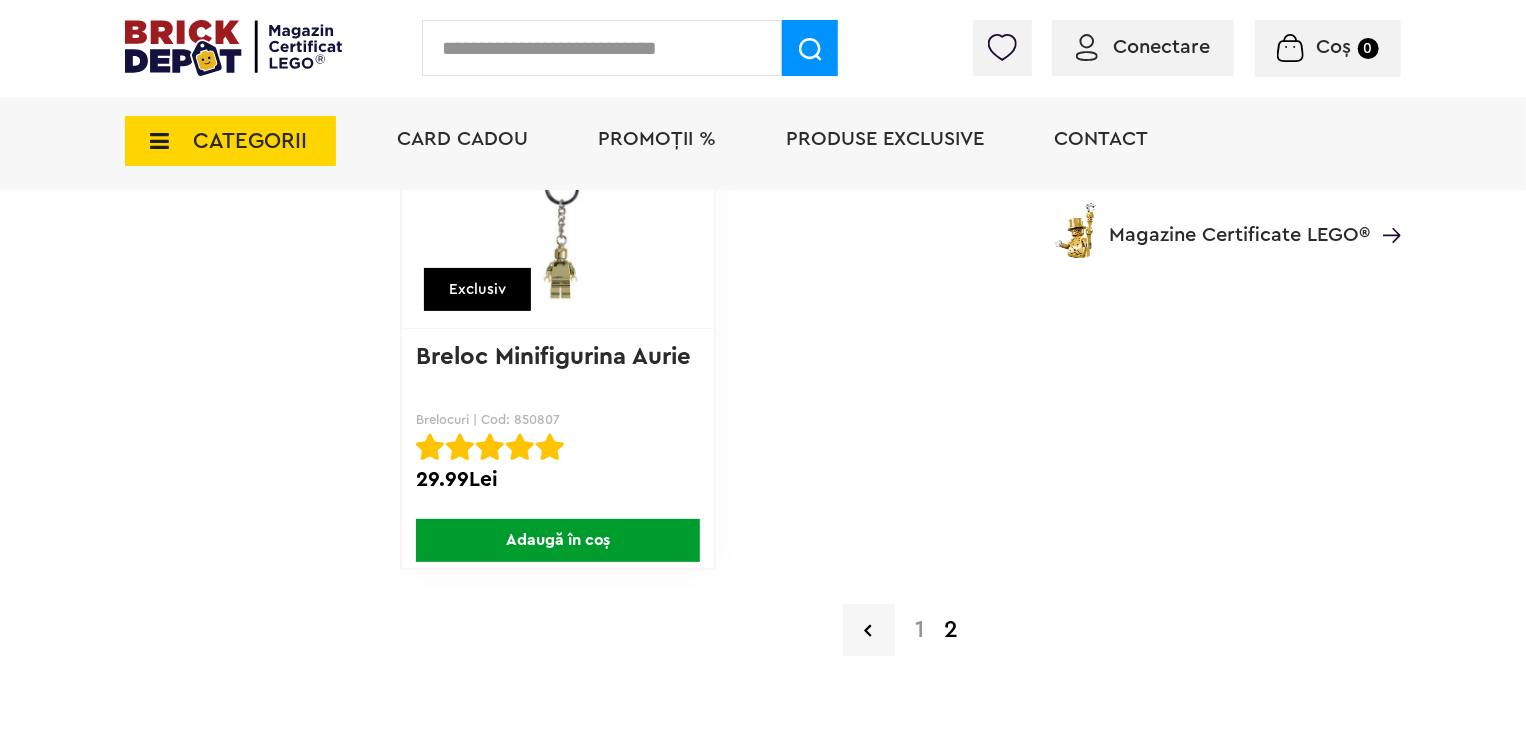 click on "PROMOȚII %" at bounding box center (657, 139) 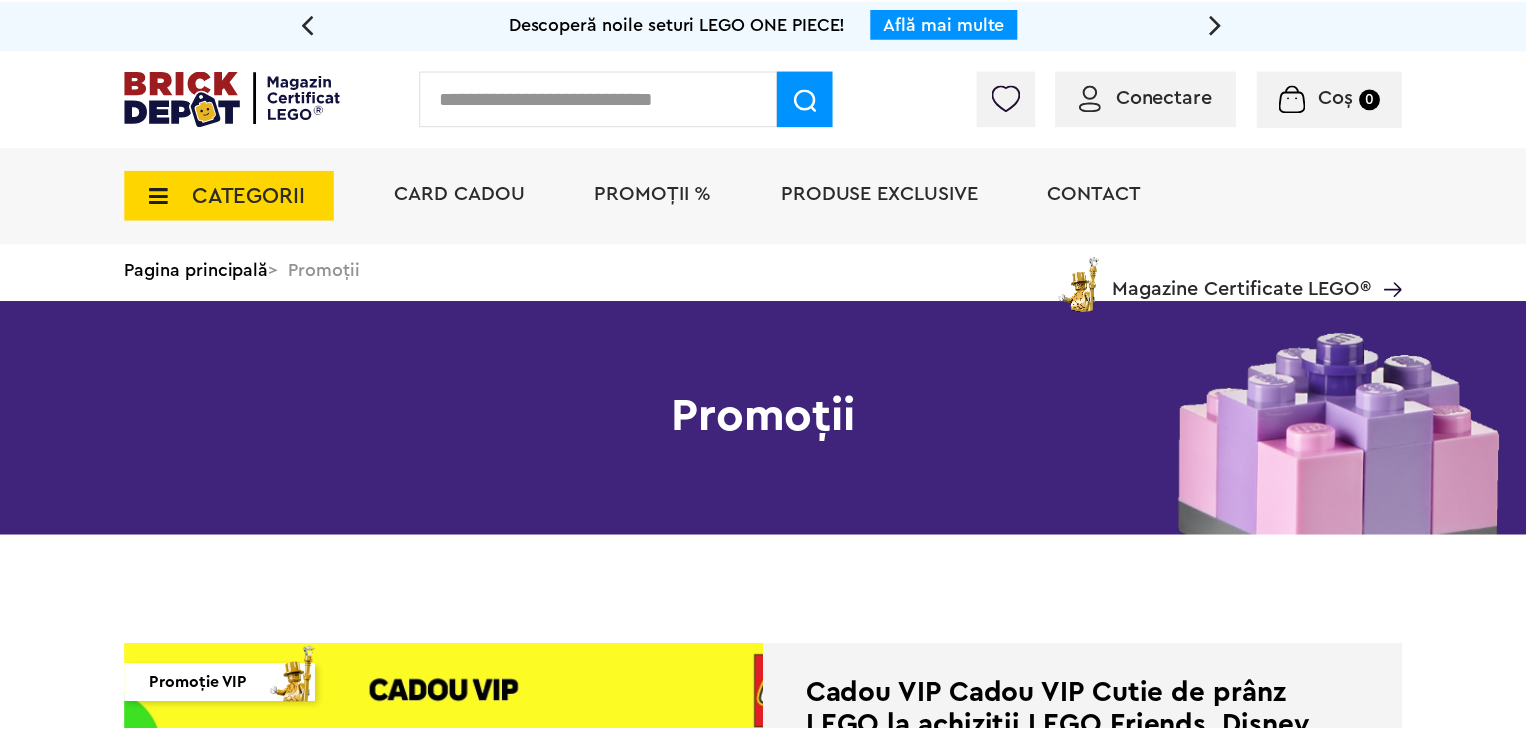 scroll, scrollTop: 0, scrollLeft: 0, axis: both 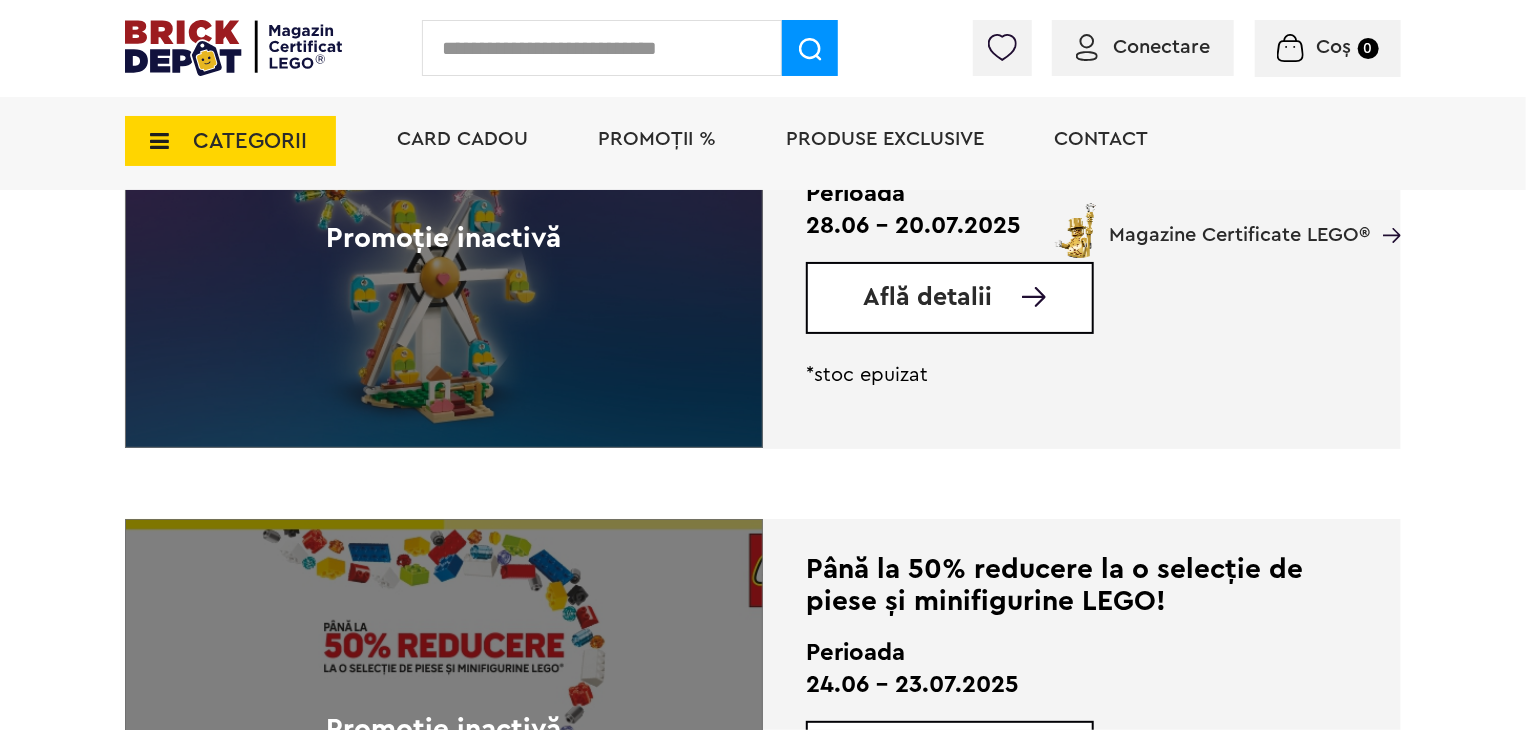 click on "PROMOȚII %" at bounding box center (657, 139) 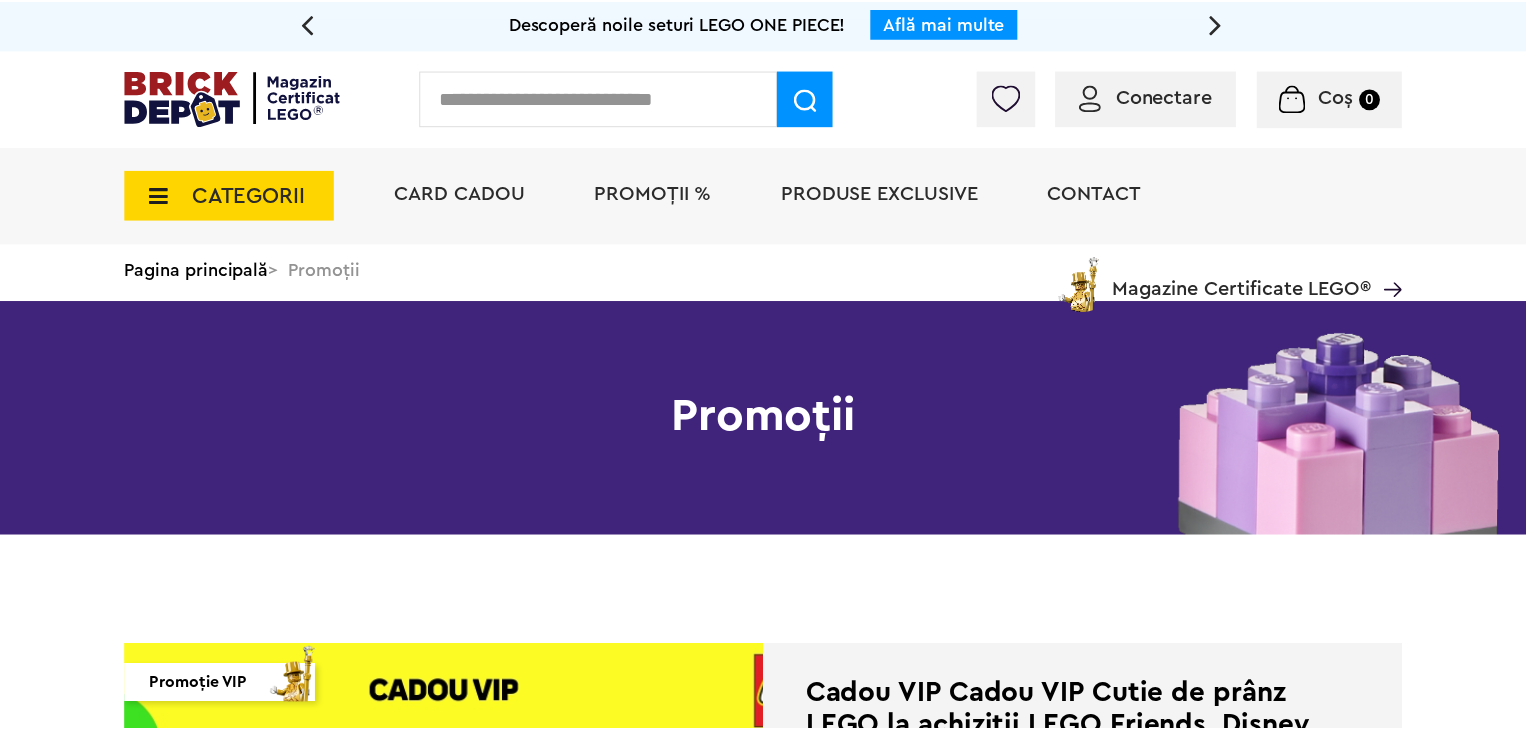scroll, scrollTop: 0, scrollLeft: 0, axis: both 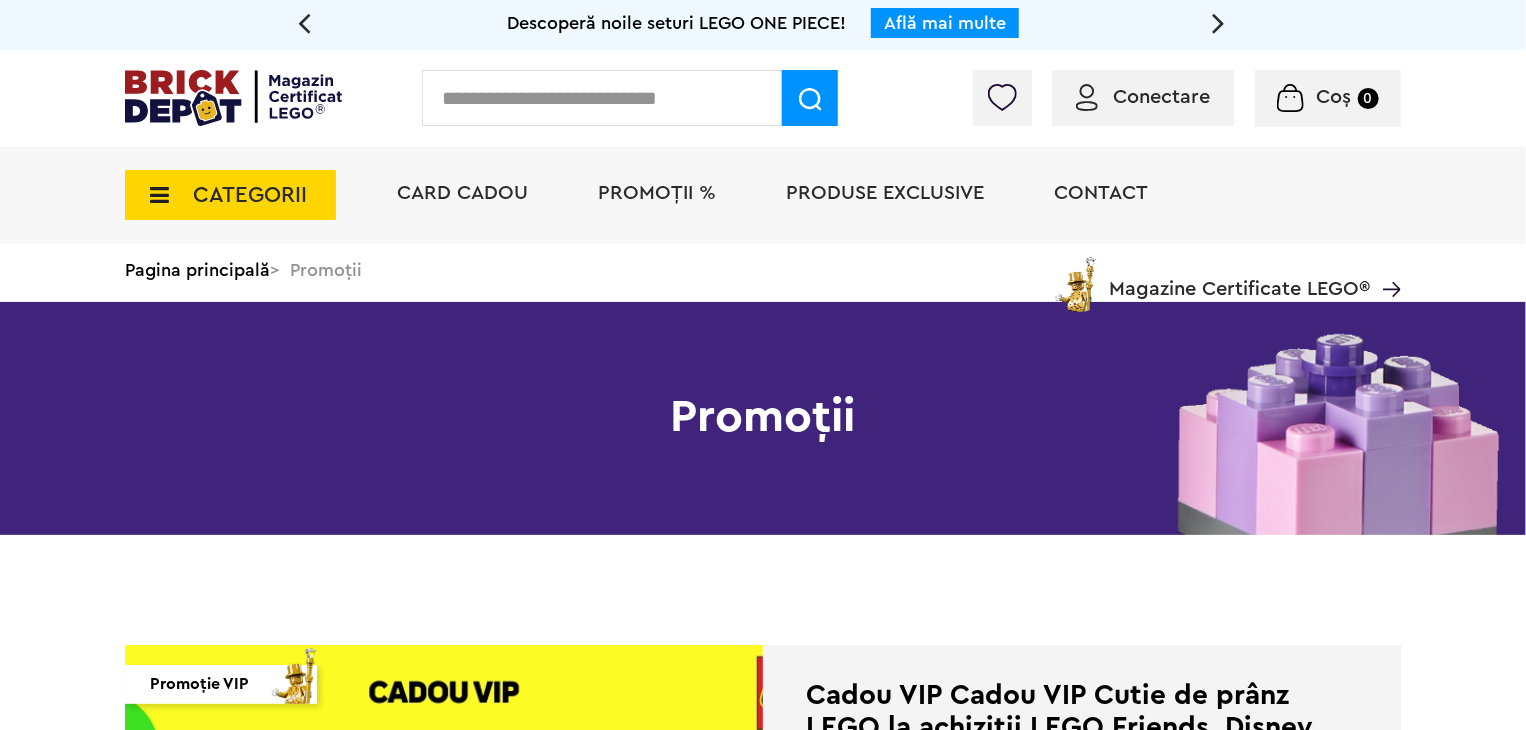 click on "CATEGORII" at bounding box center (250, 195) 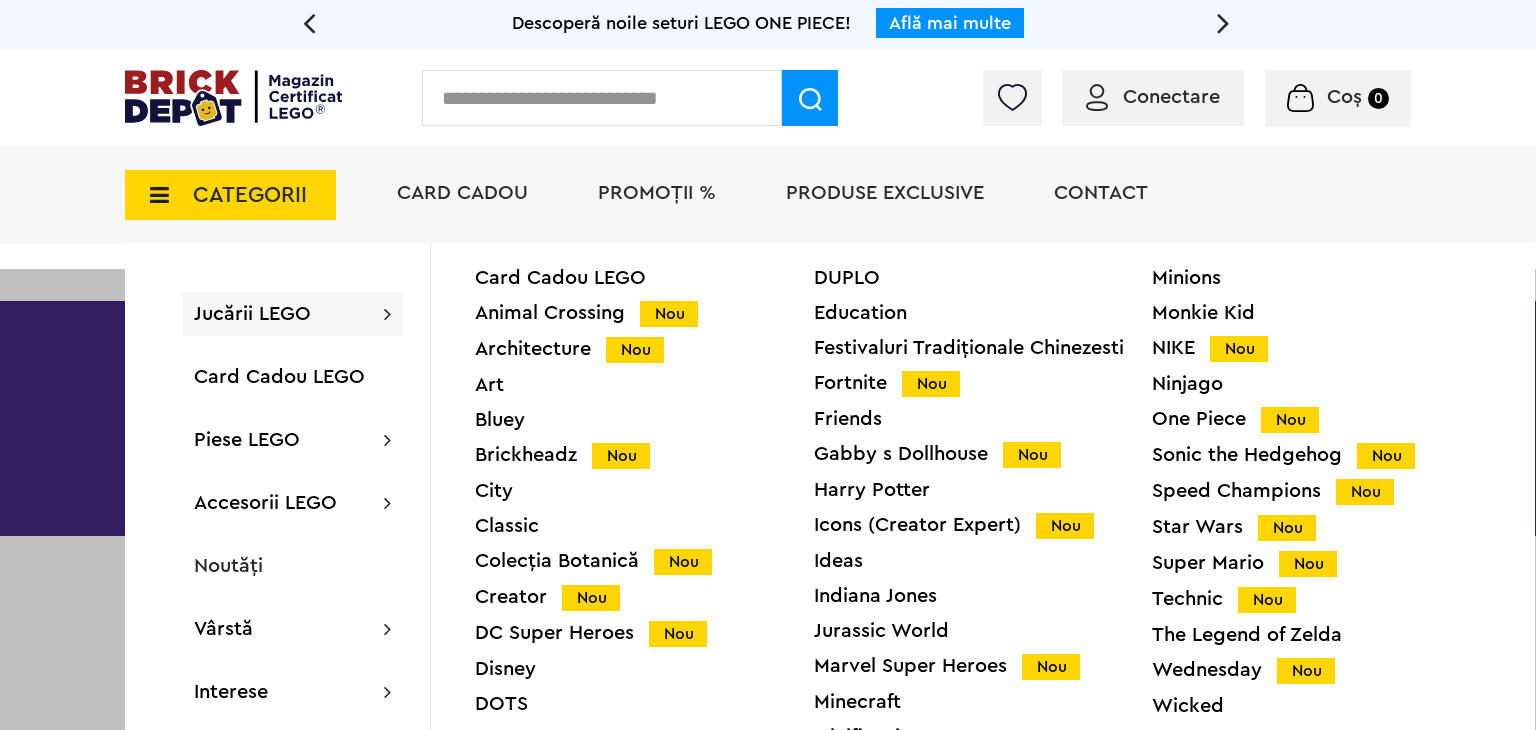 click on "Architecture Nou" at bounding box center [644, 349] 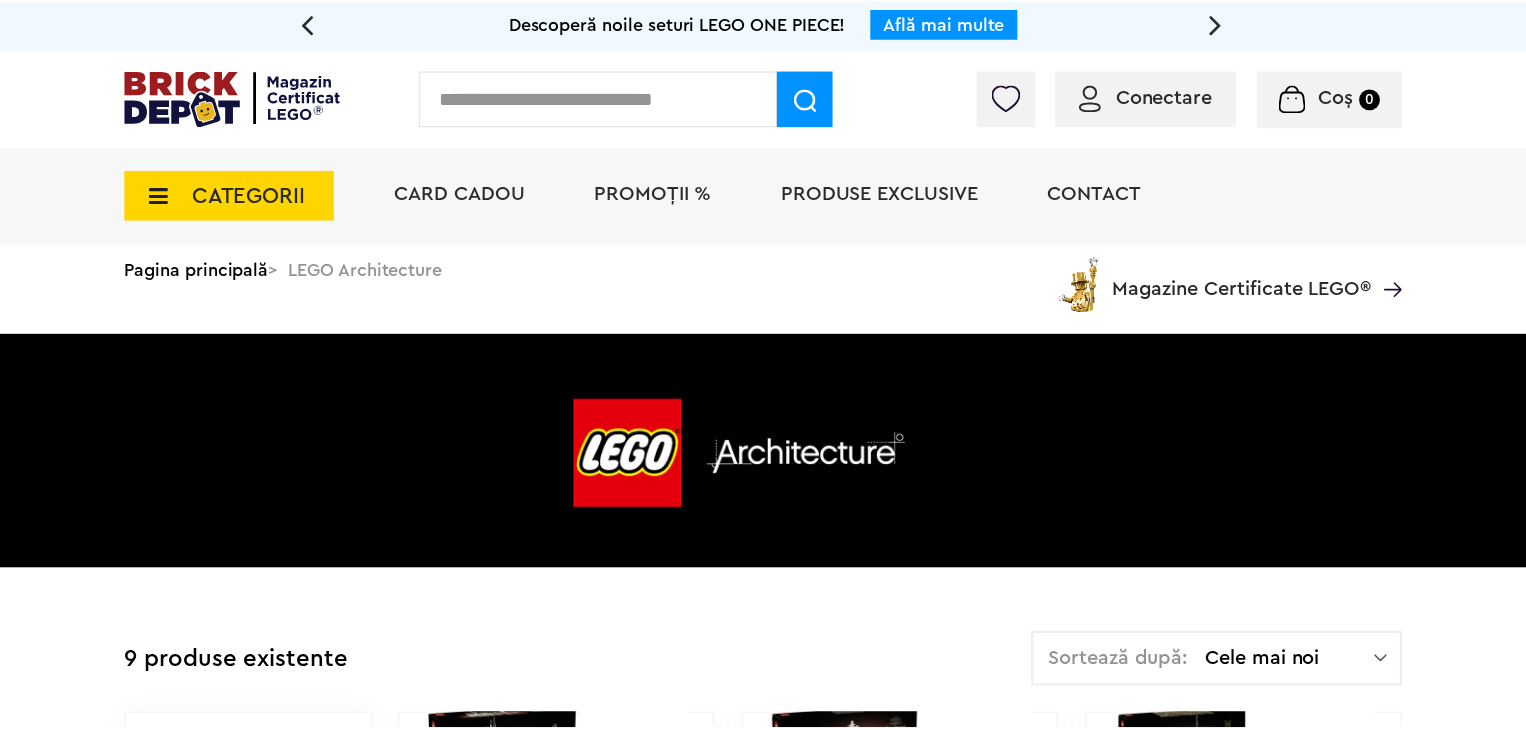 scroll, scrollTop: 0, scrollLeft: 0, axis: both 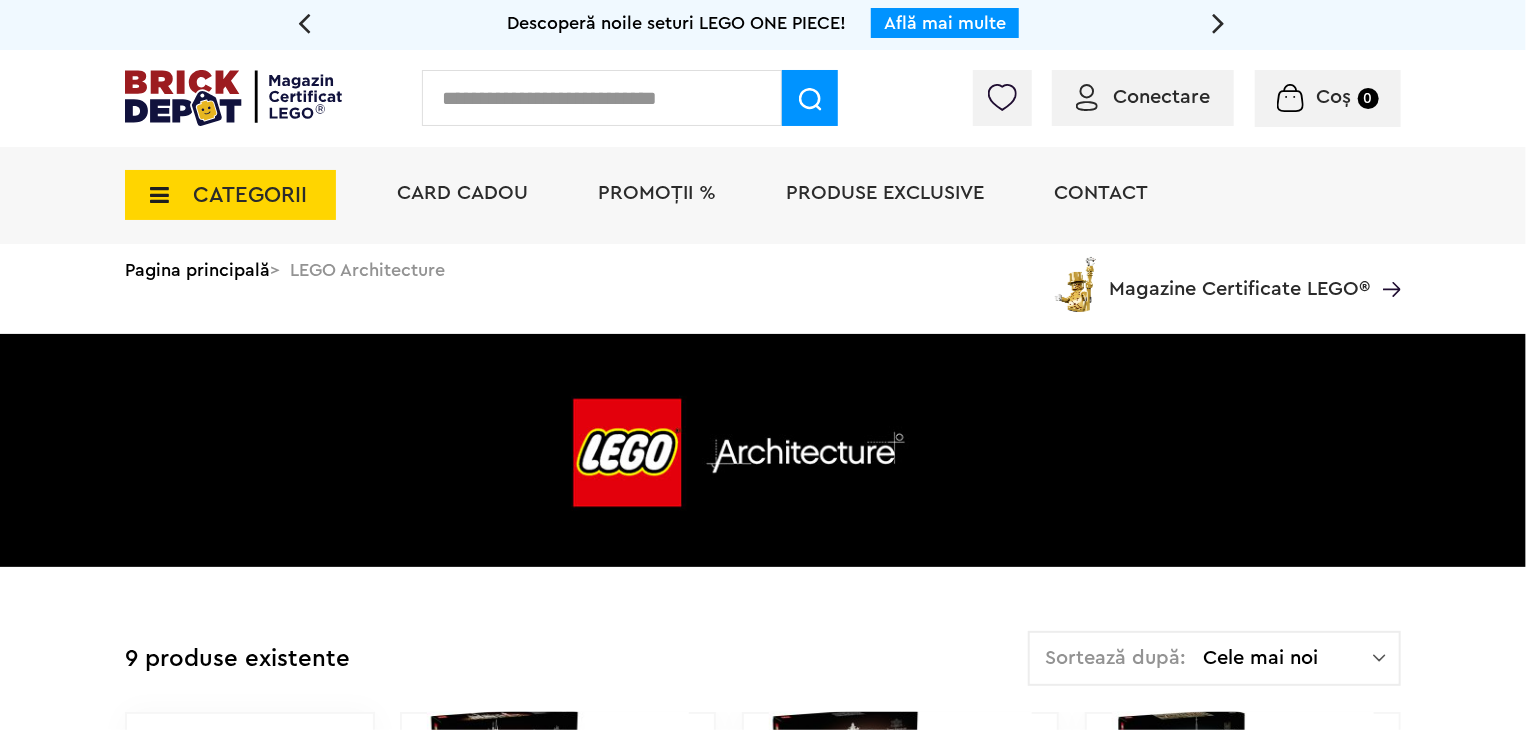 click on "CATEGORII" at bounding box center (250, 195) 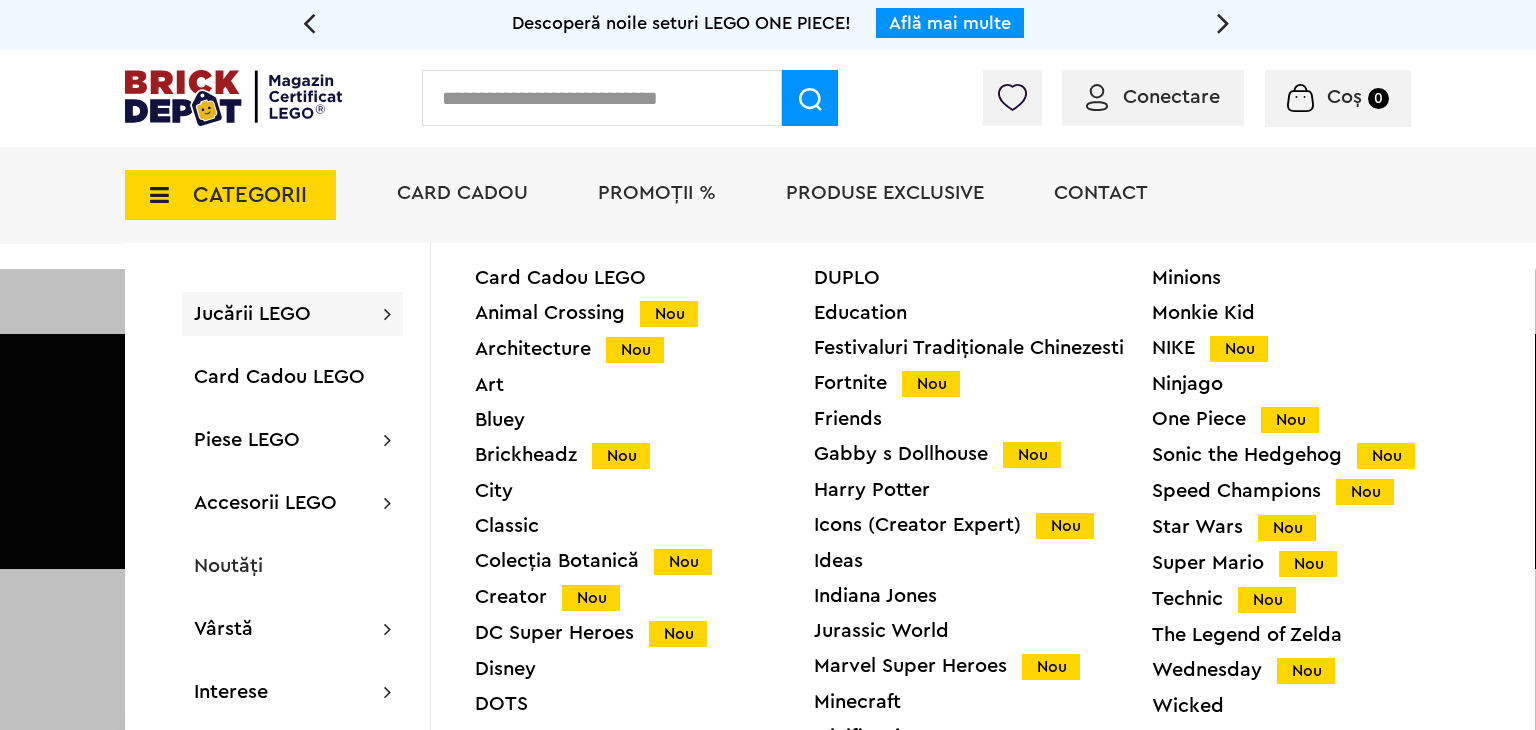 click on "Jucării LEGO" at bounding box center [252, 314] 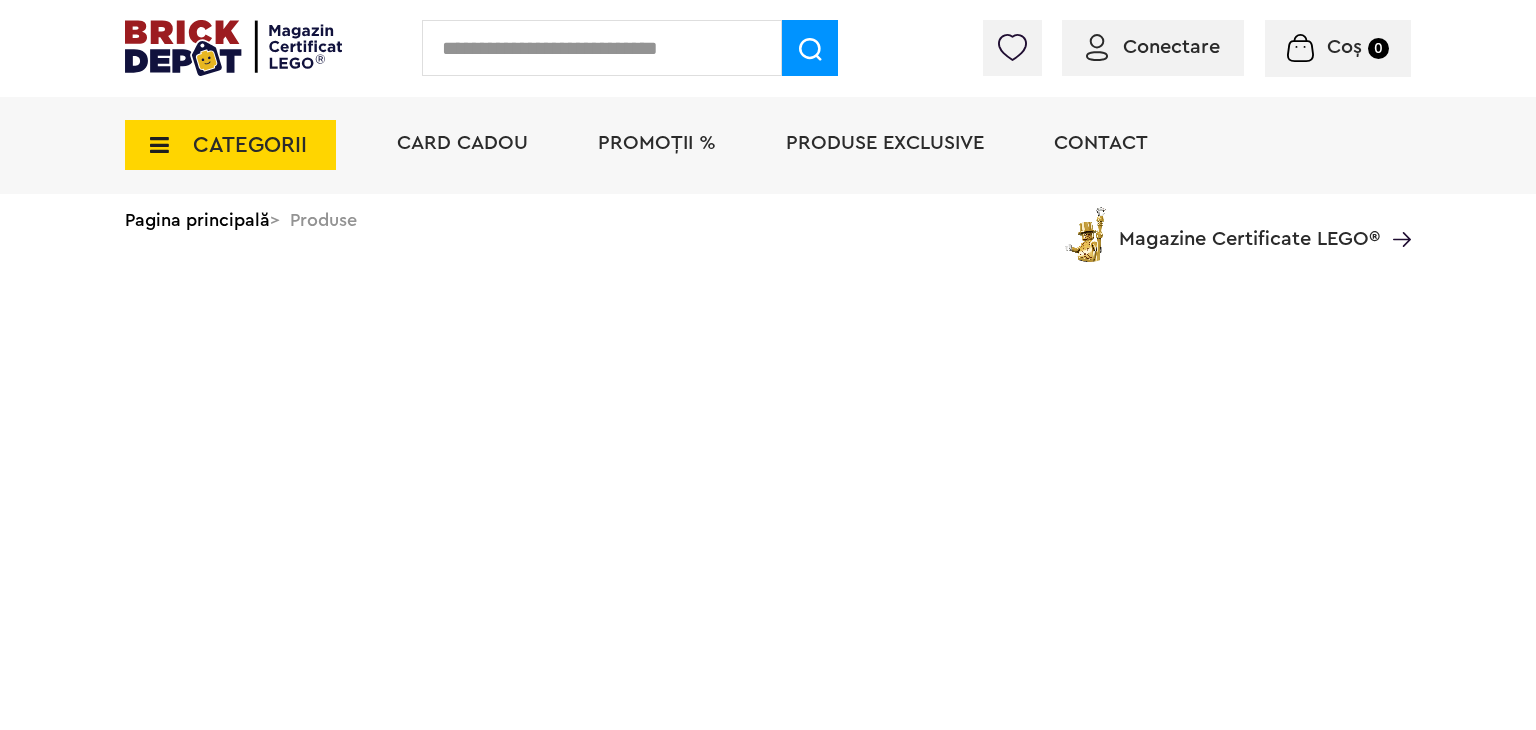 scroll, scrollTop: 0, scrollLeft: 0, axis: both 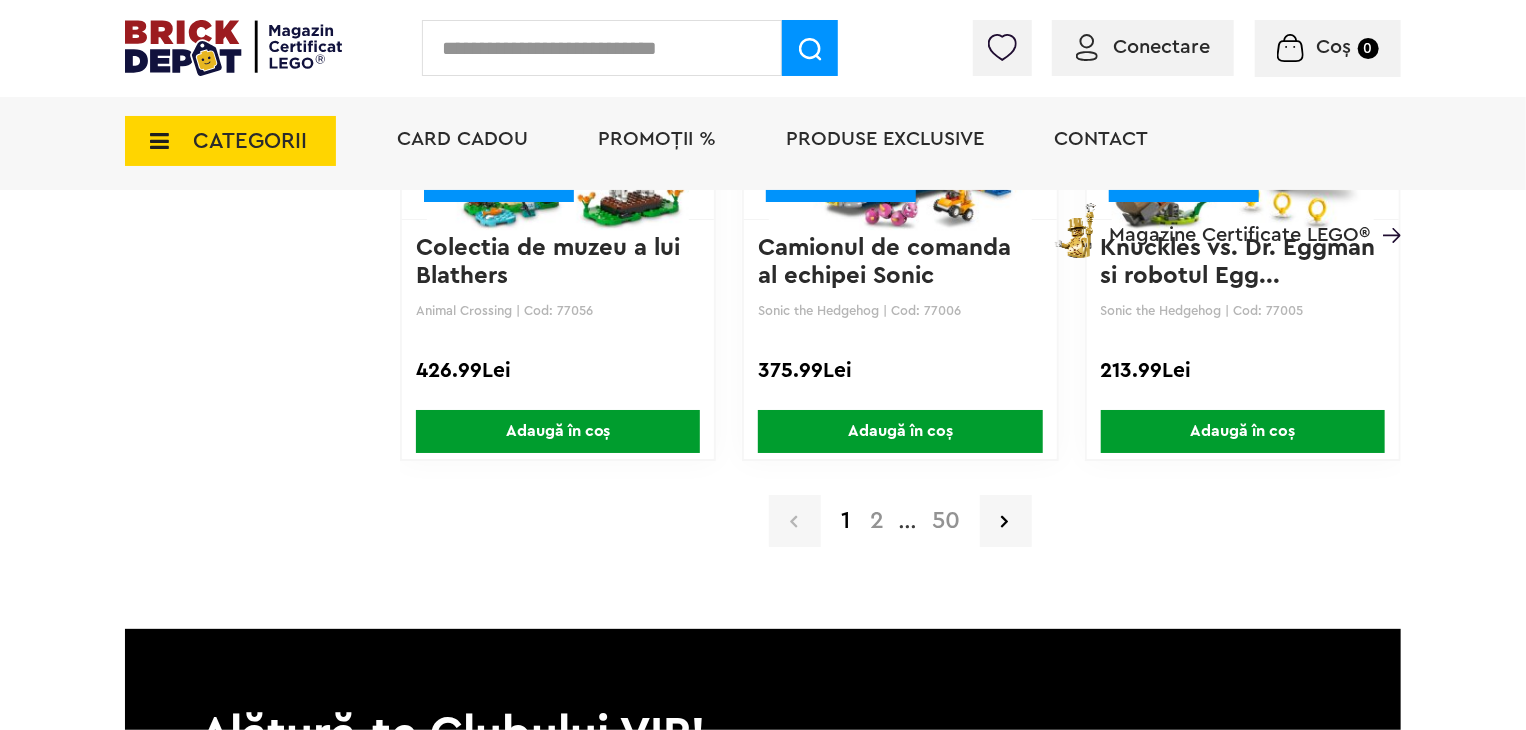 click on "2" at bounding box center (877, 521) 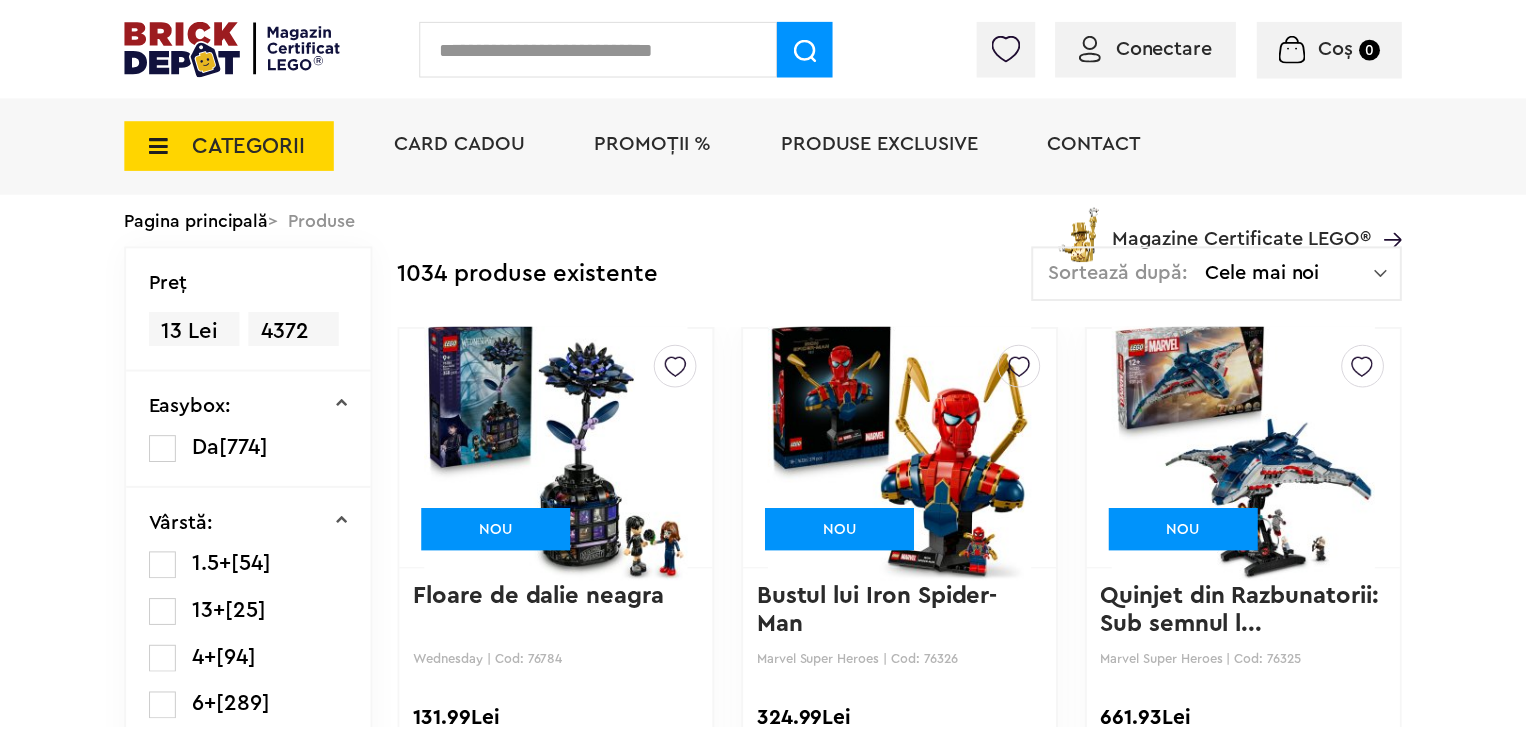scroll, scrollTop: 0, scrollLeft: 0, axis: both 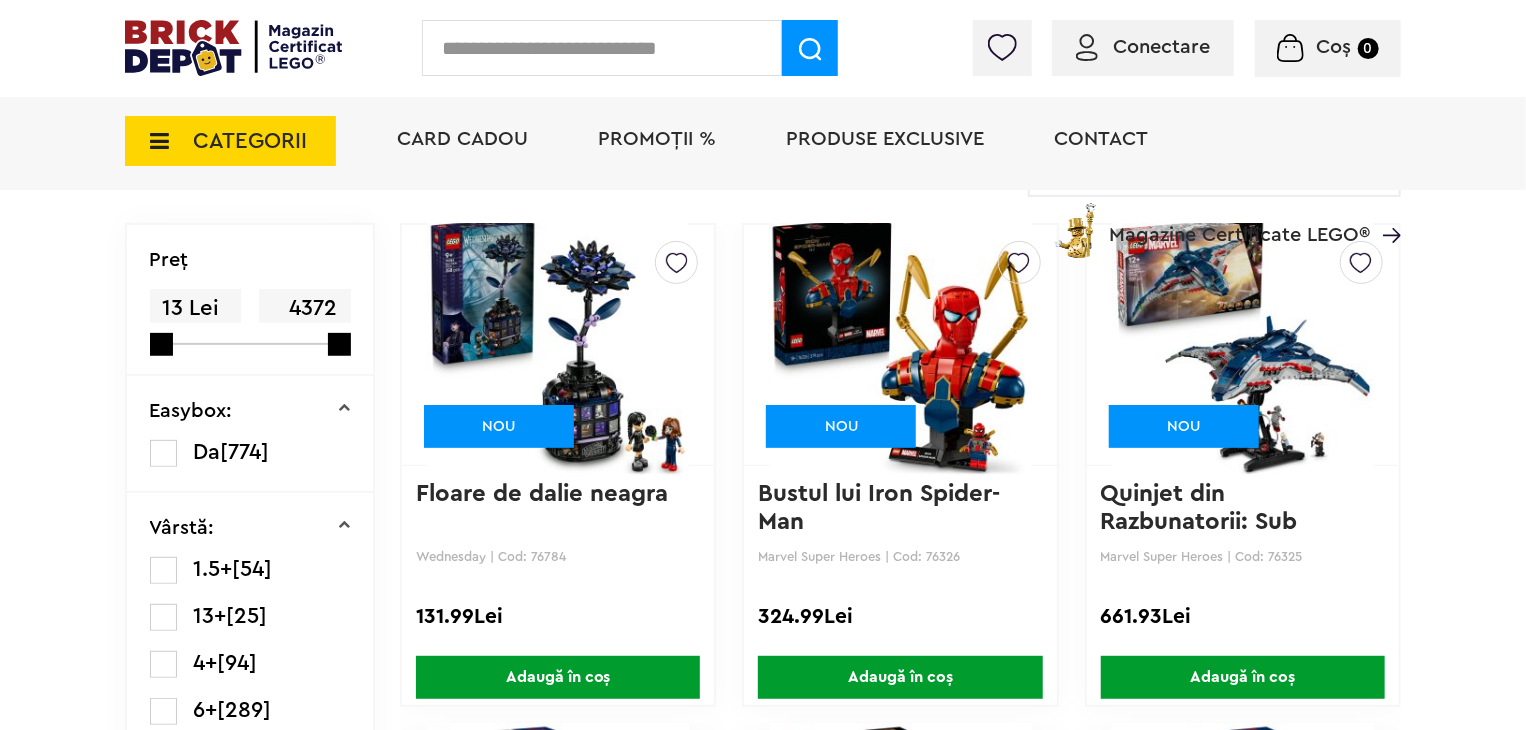 click at bounding box center (558, 345) 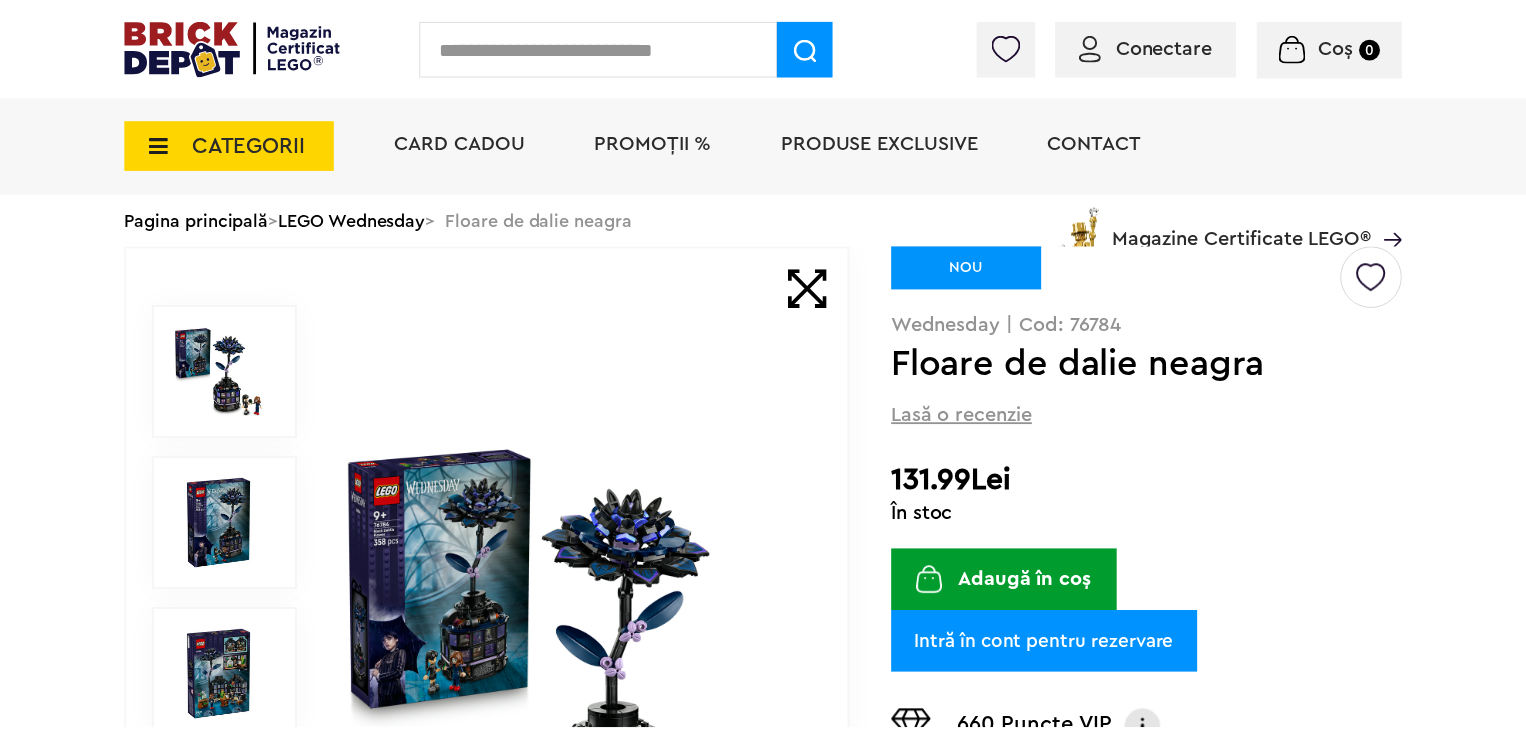 scroll, scrollTop: 0, scrollLeft: 0, axis: both 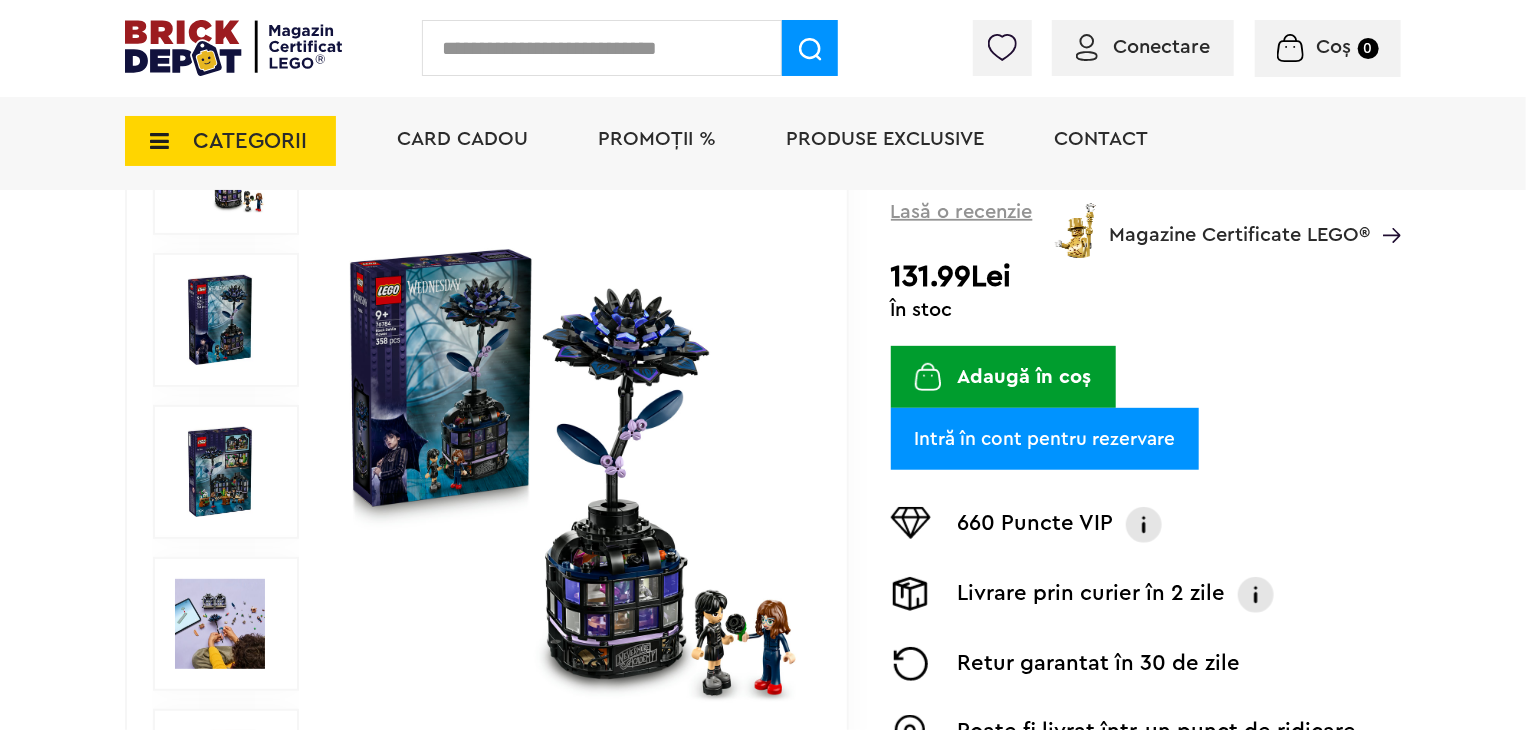 click at bounding box center [573, 472] 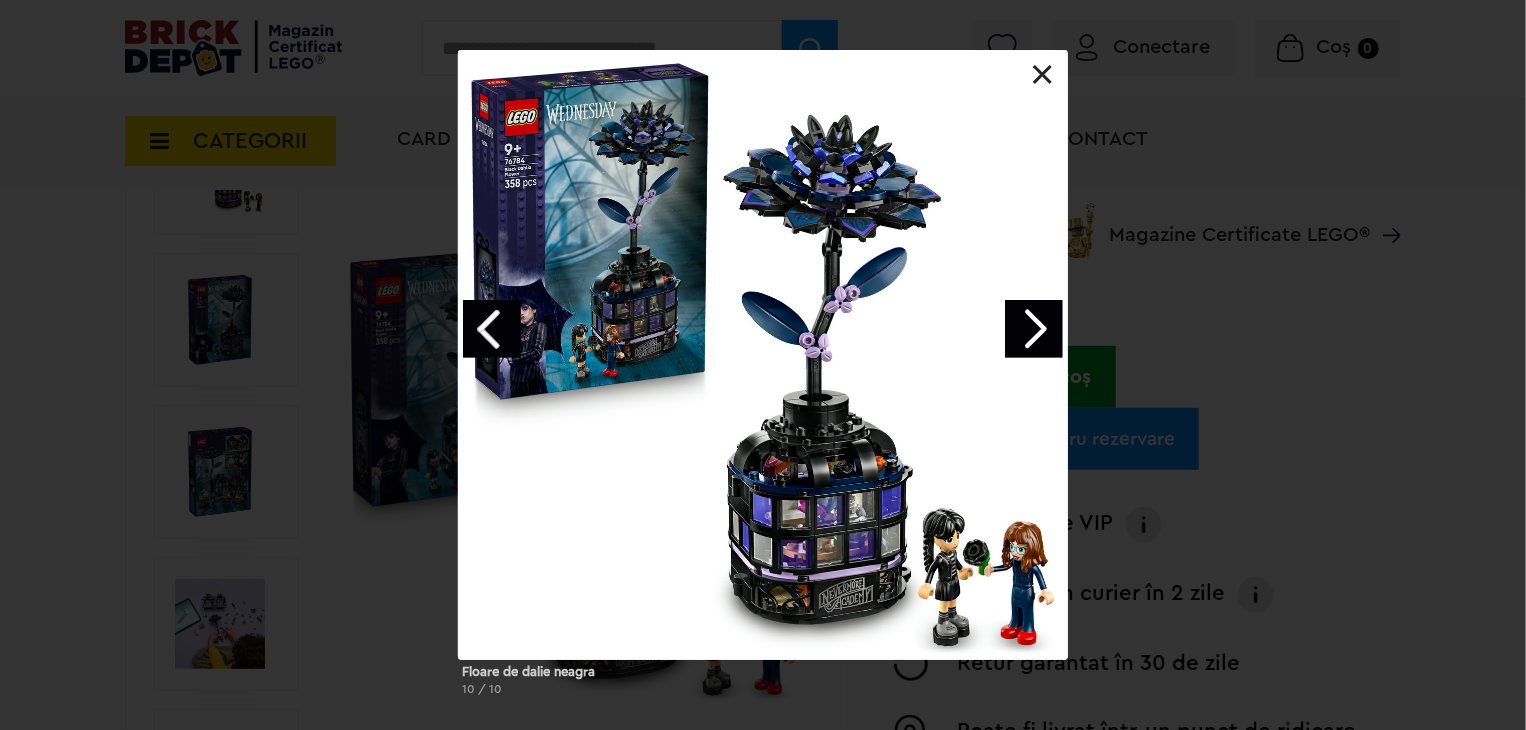 click at bounding box center (763, 355) 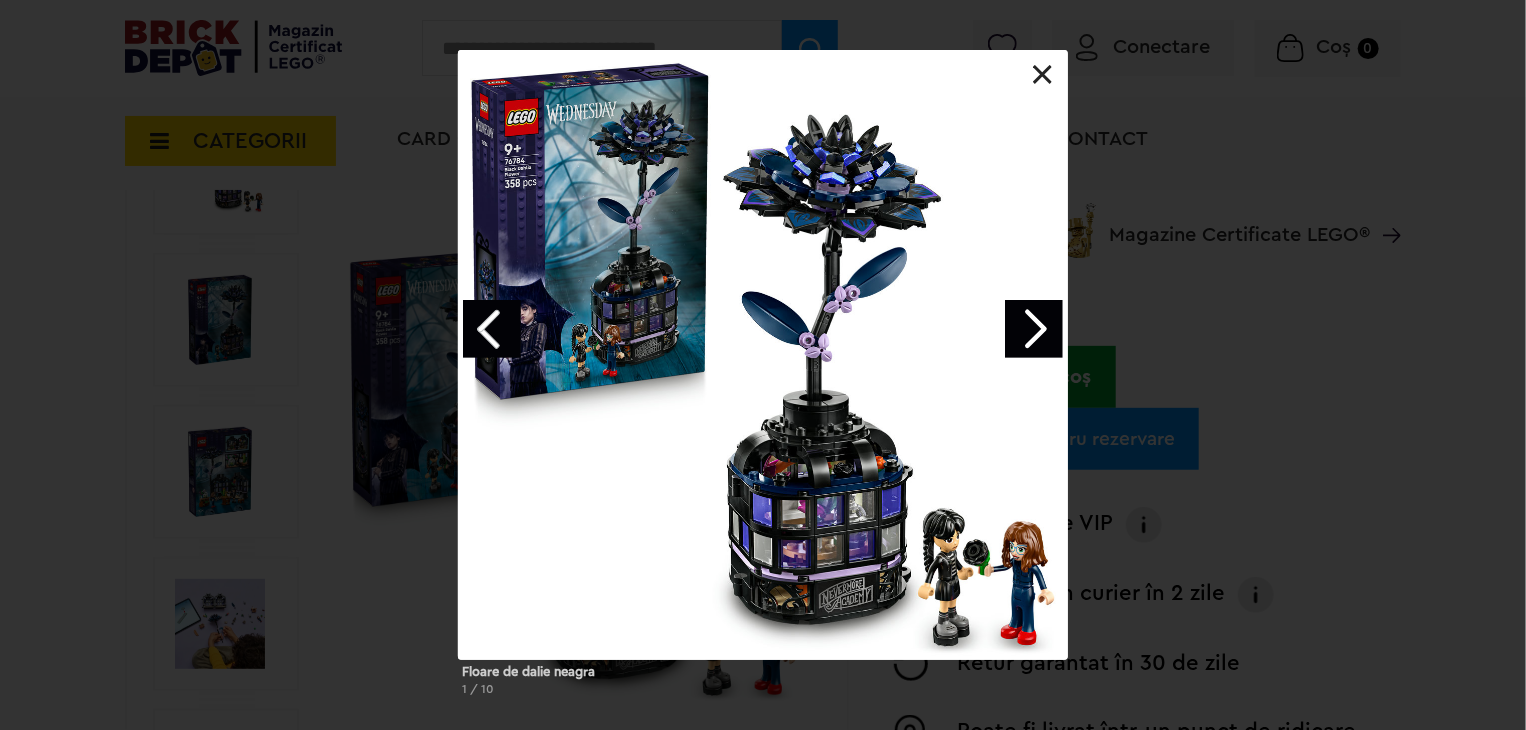 click at bounding box center [763, 355] 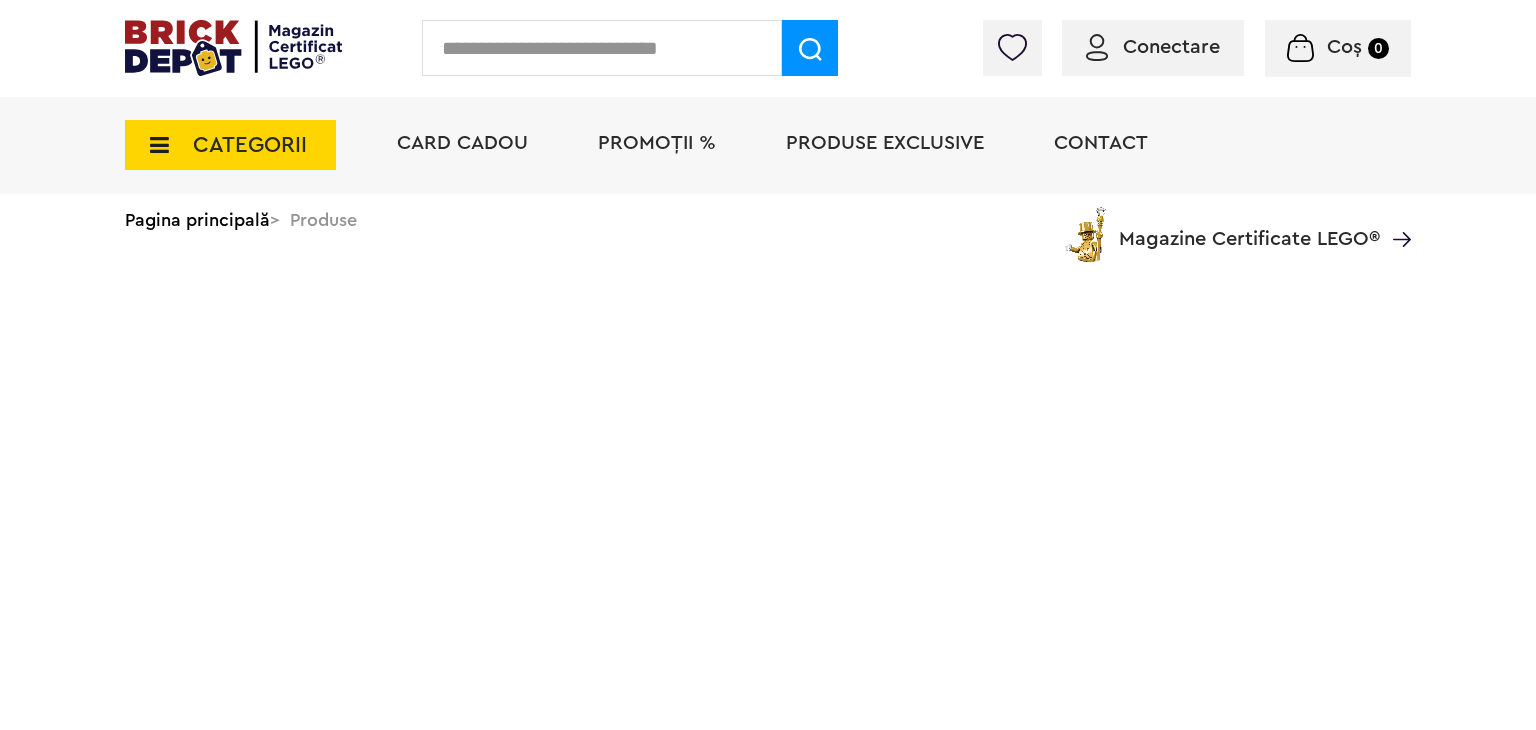 scroll, scrollTop: 0, scrollLeft: 0, axis: both 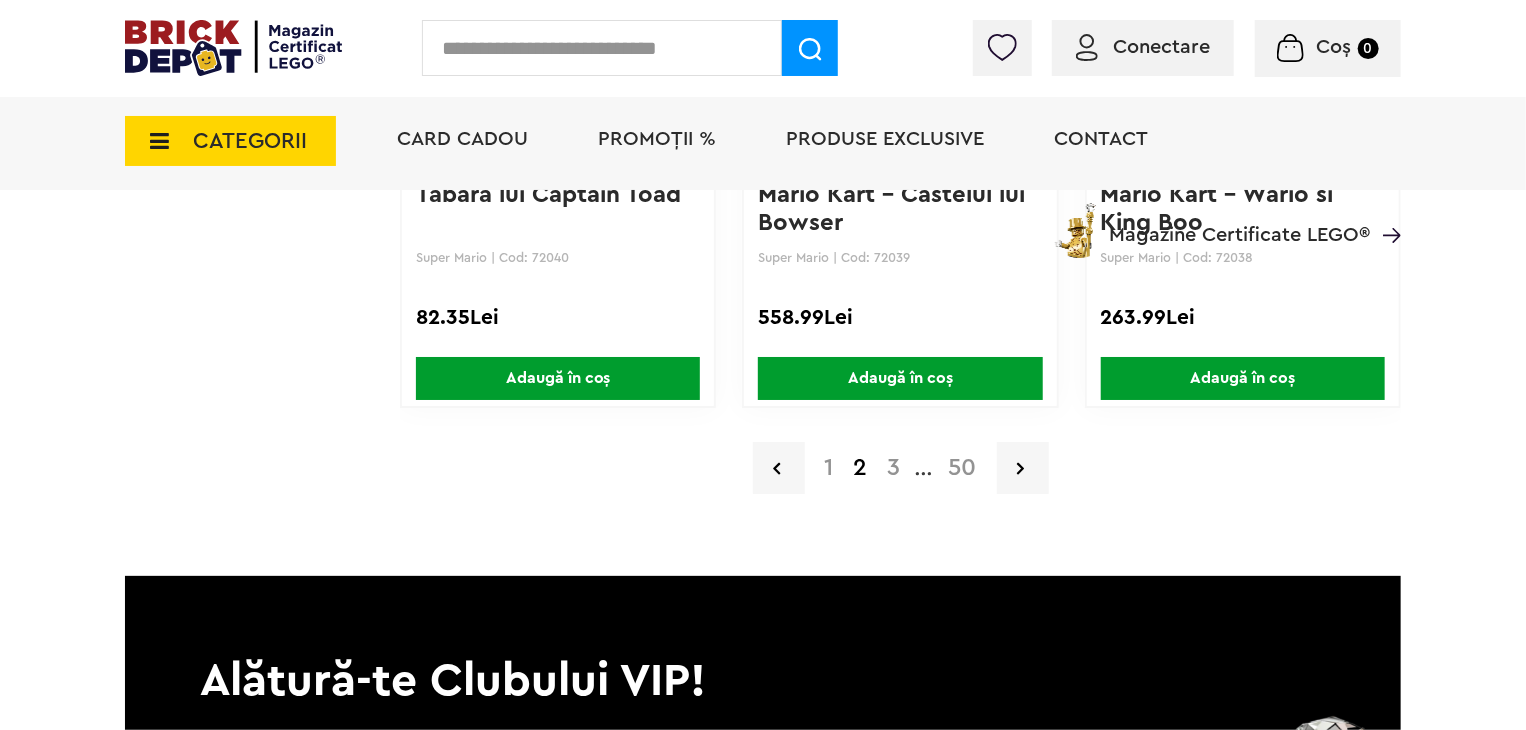 click on "3" at bounding box center (894, 468) 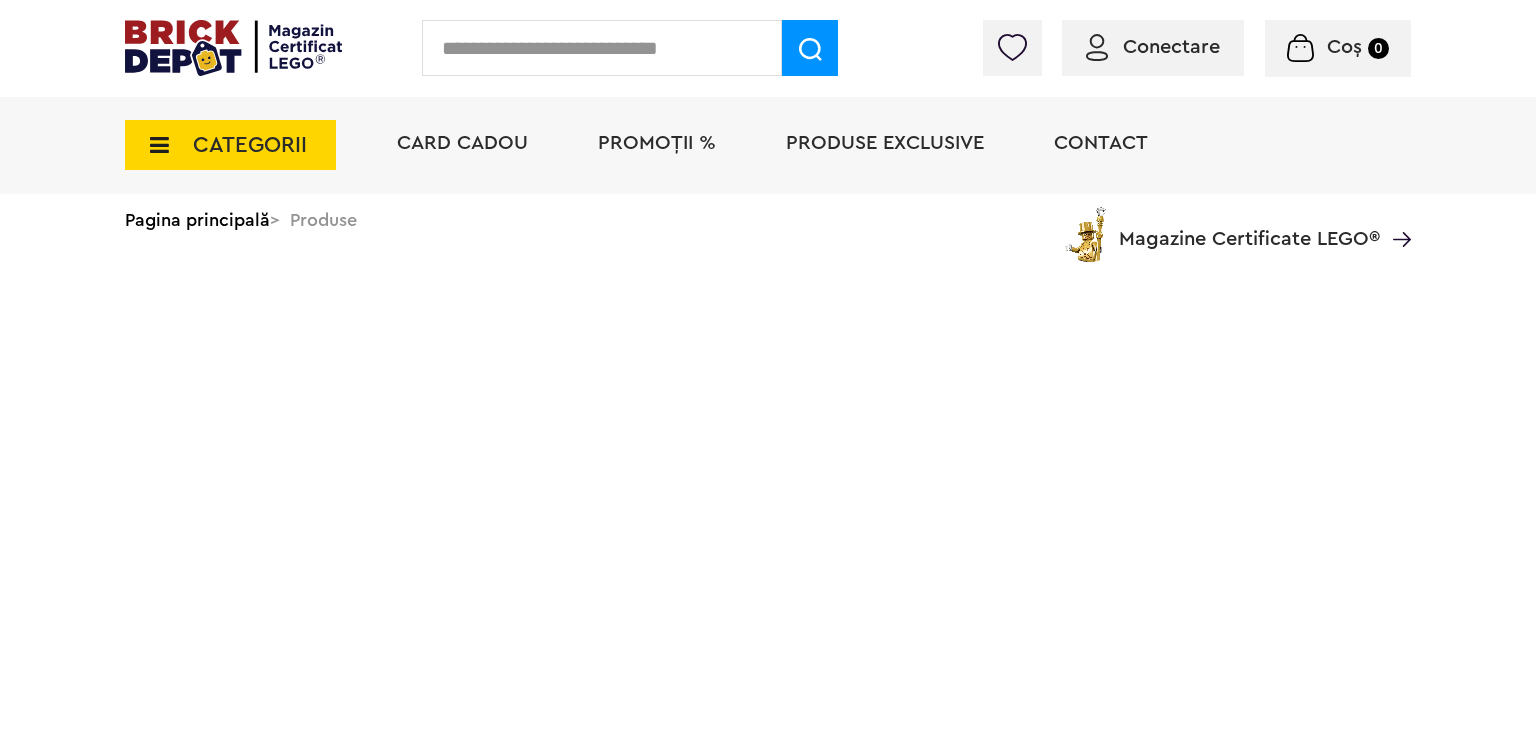 scroll, scrollTop: 0, scrollLeft: 0, axis: both 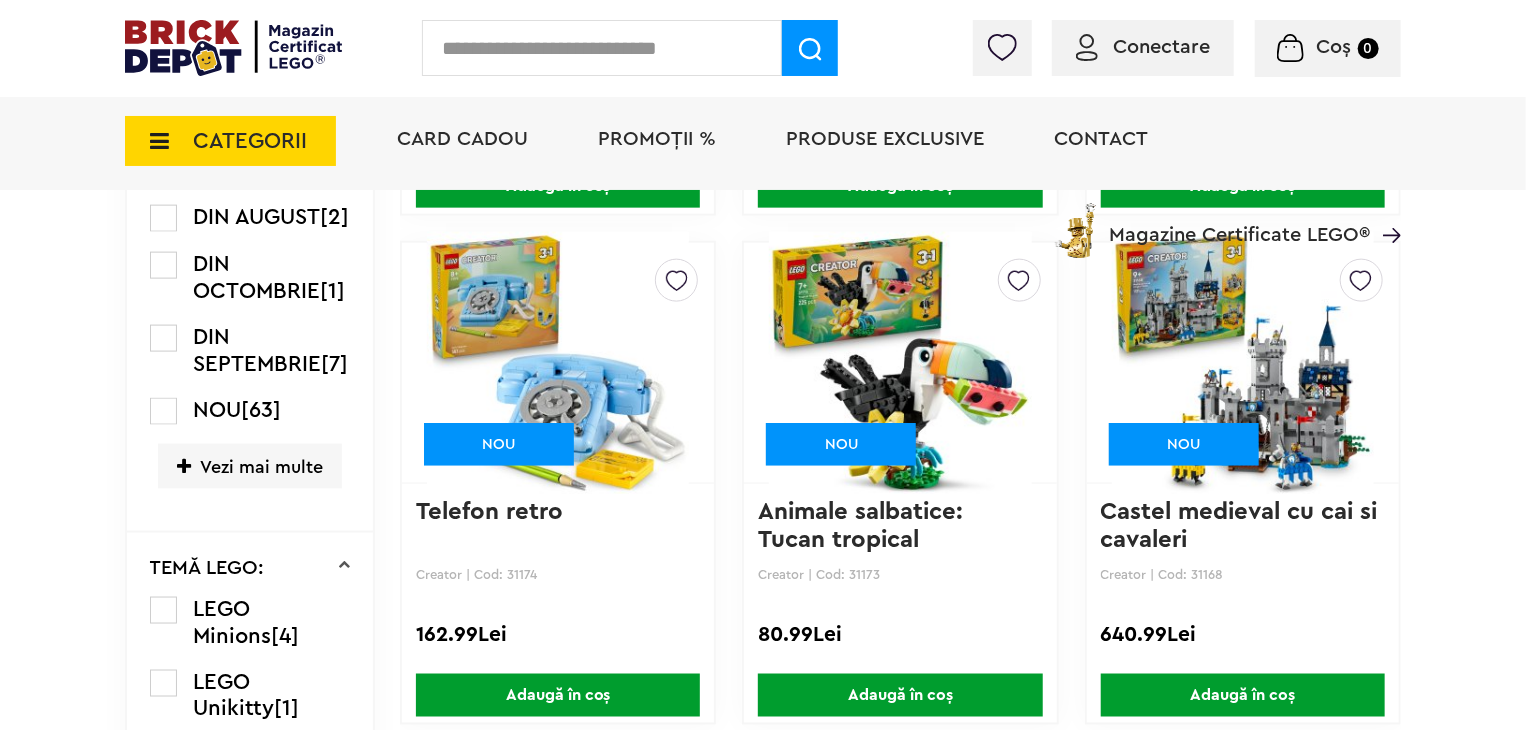 click at bounding box center [1019, 276] 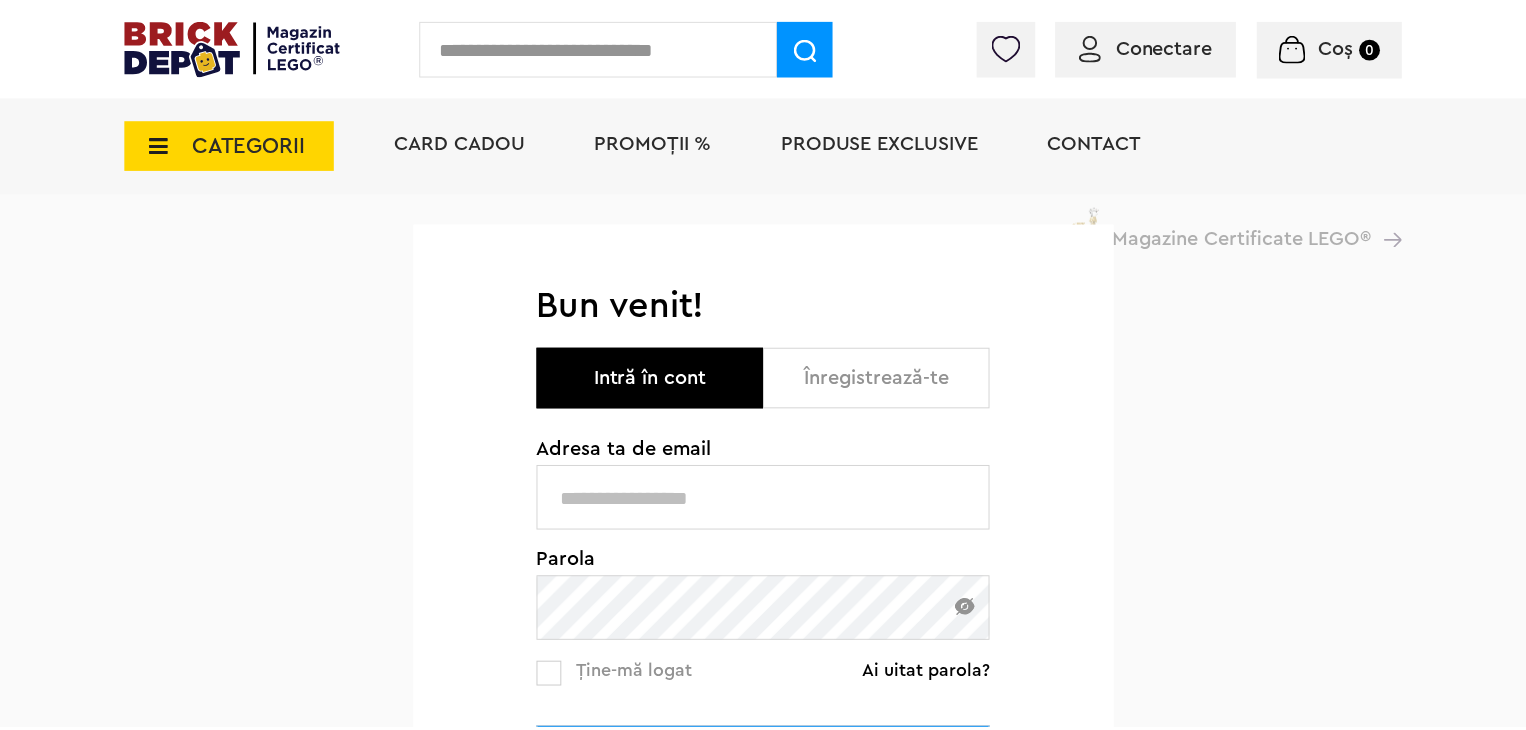 scroll, scrollTop: 0, scrollLeft: 0, axis: both 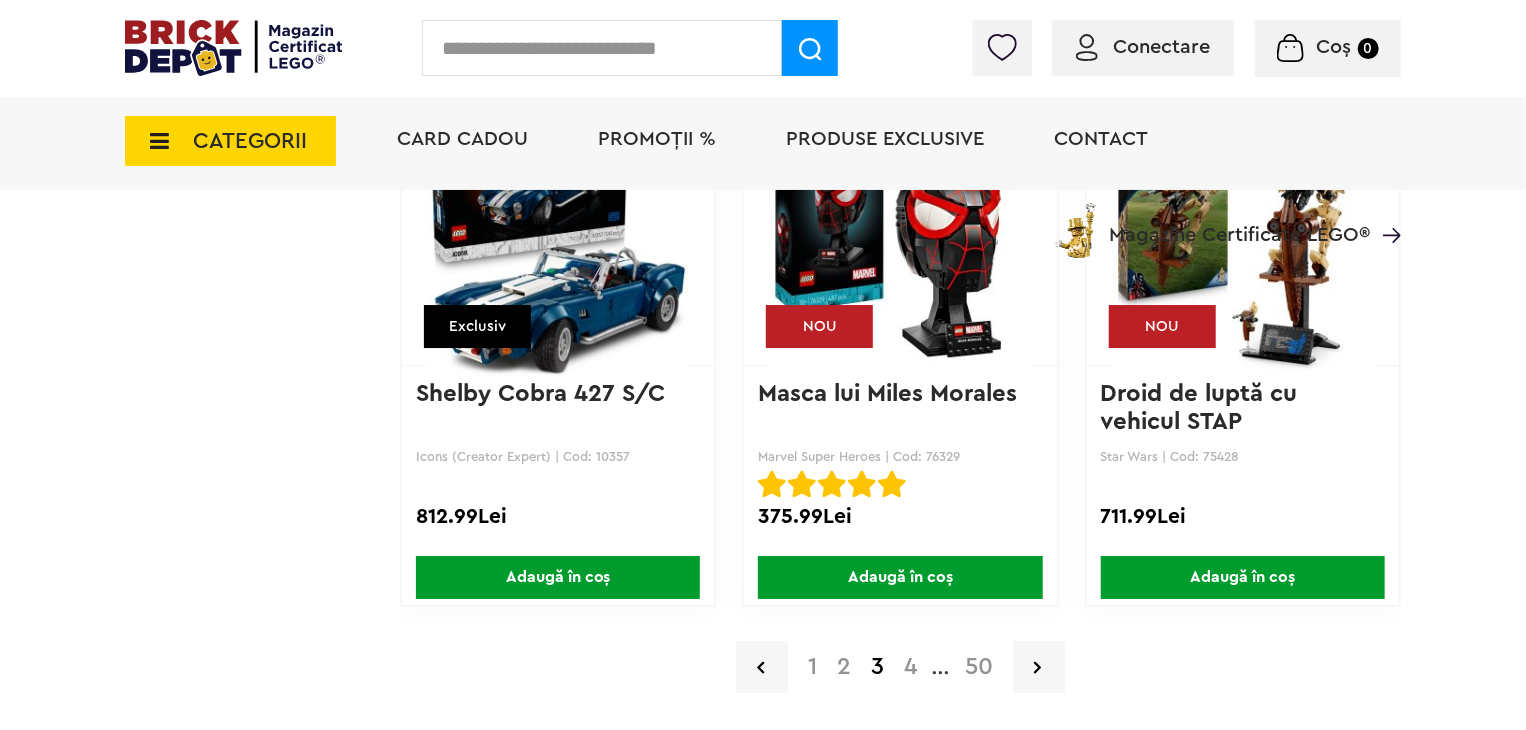 click on "4" at bounding box center [910, 667] 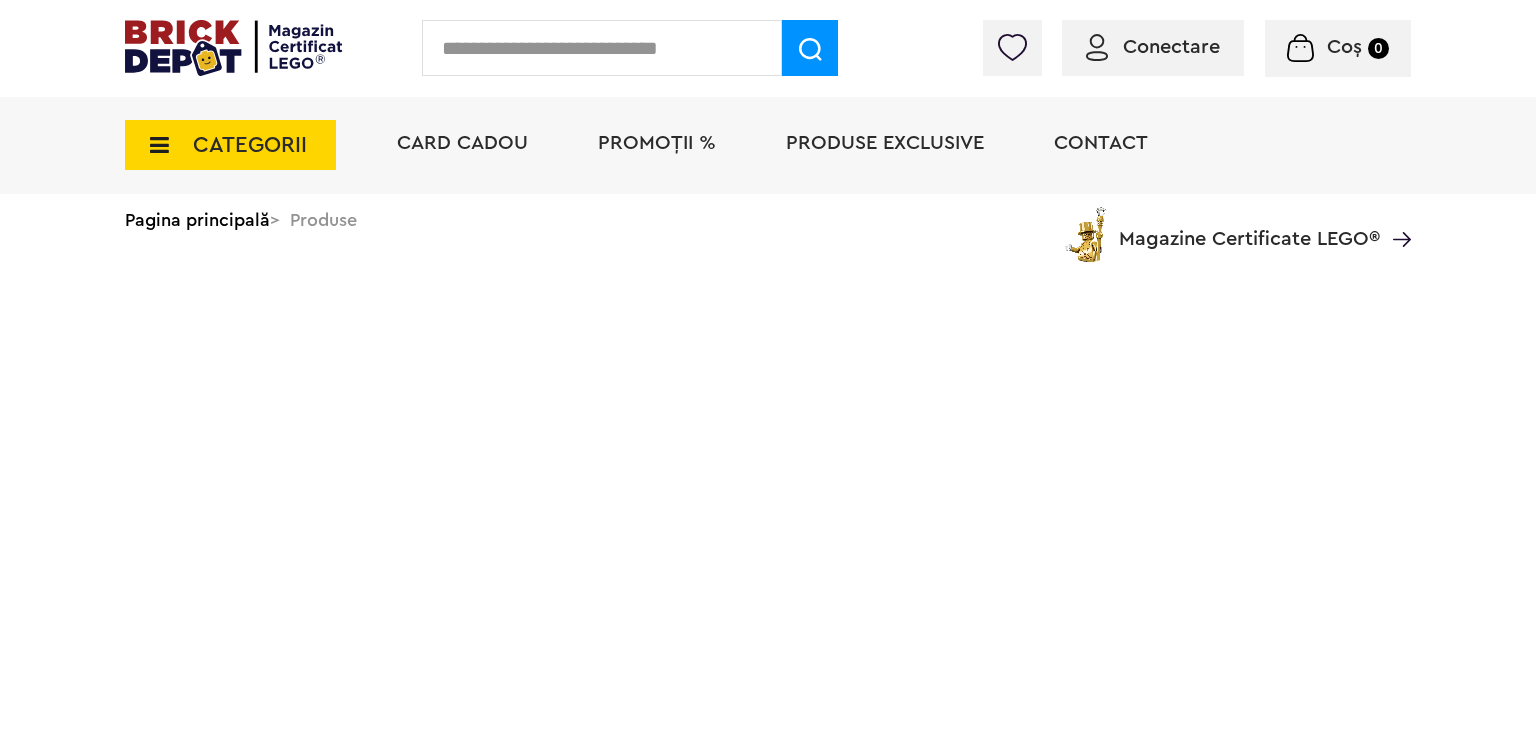 scroll, scrollTop: 0, scrollLeft: 0, axis: both 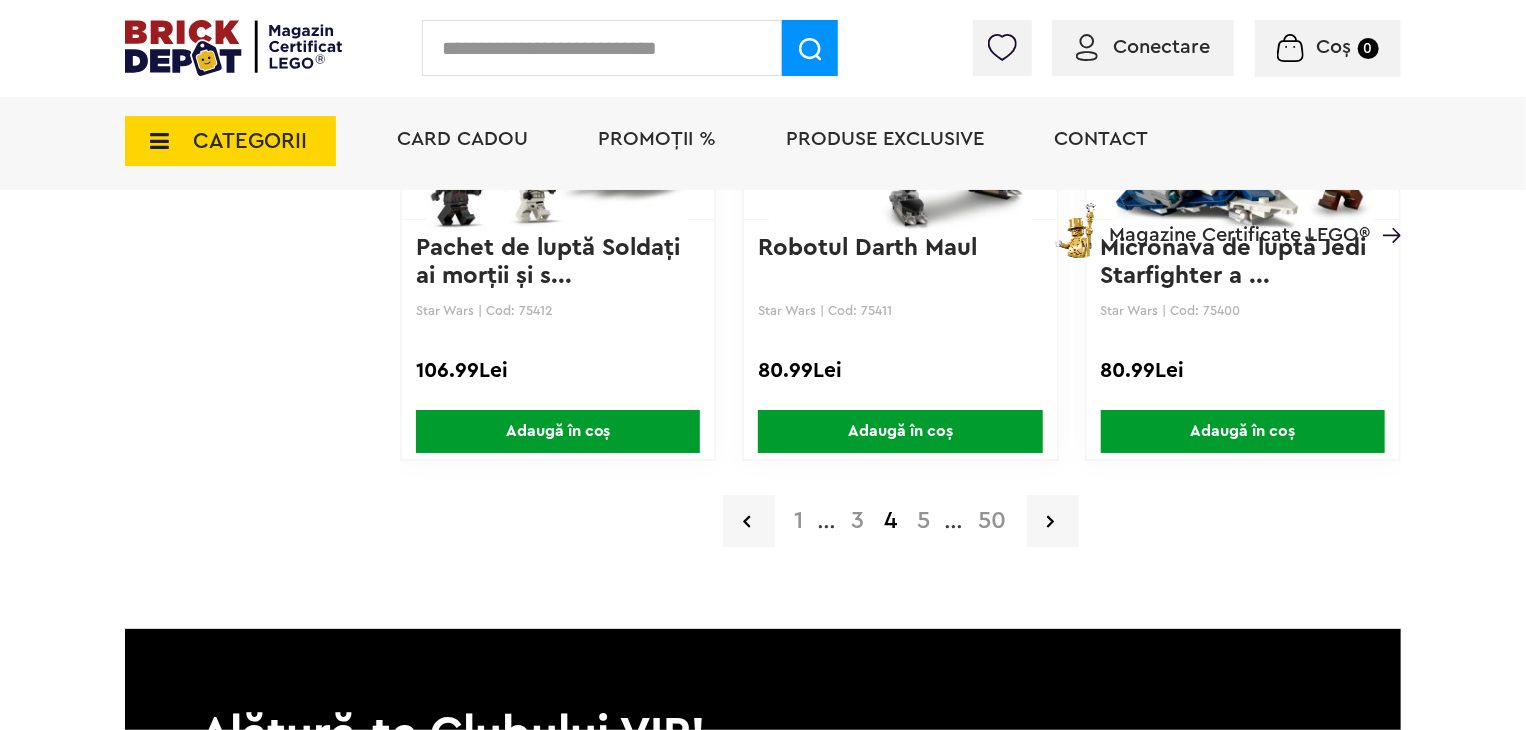 click on "5" at bounding box center [924, 521] 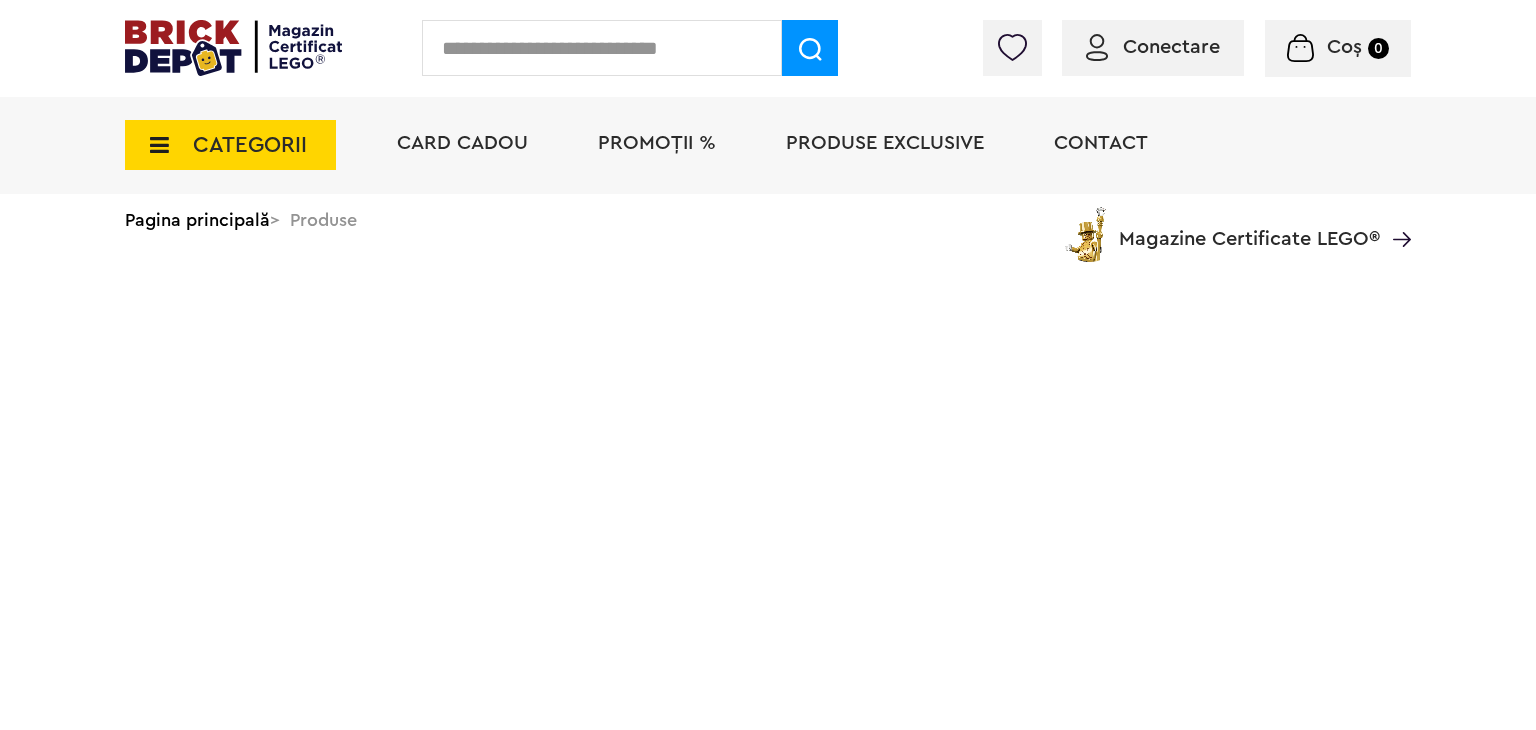 scroll, scrollTop: 0, scrollLeft: 0, axis: both 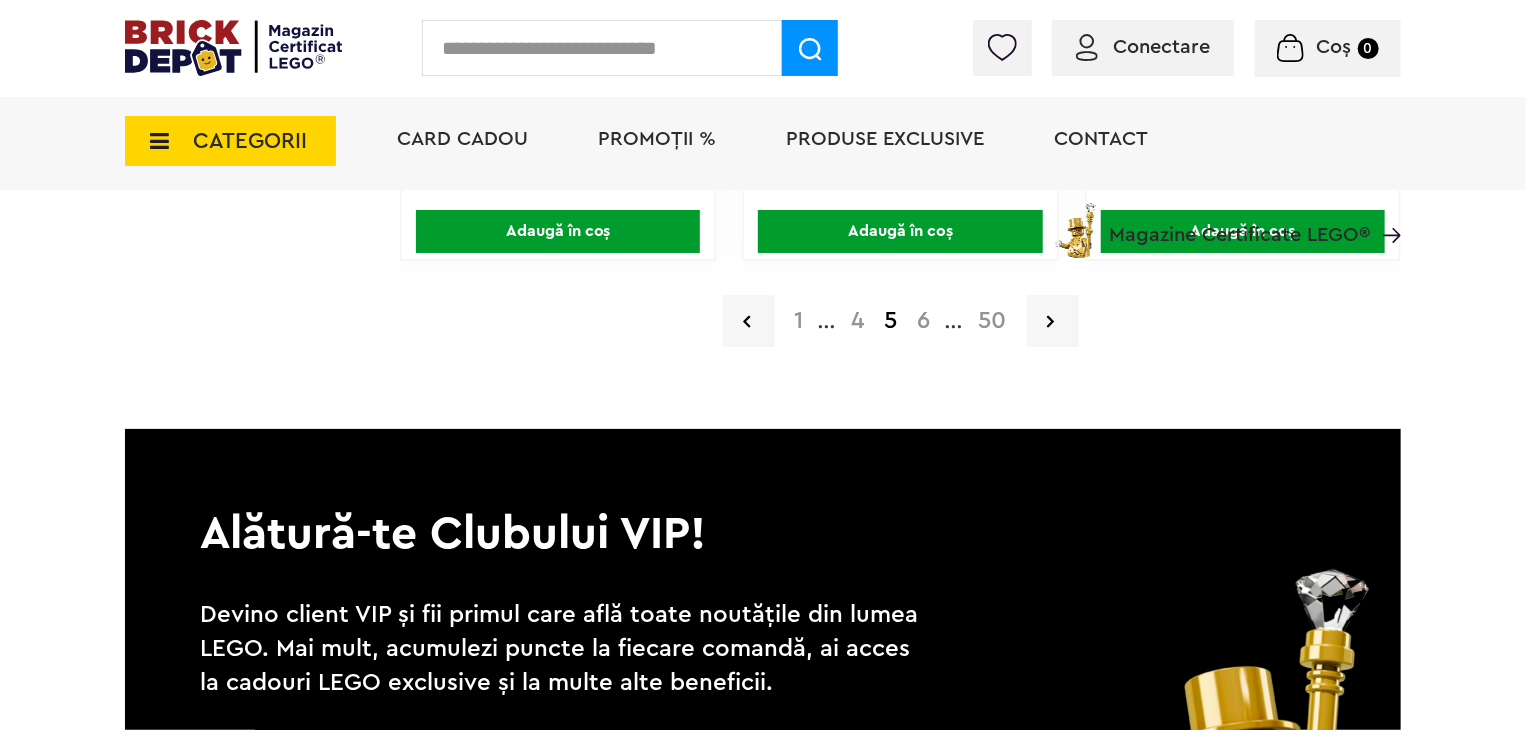 click on "6" at bounding box center (924, 321) 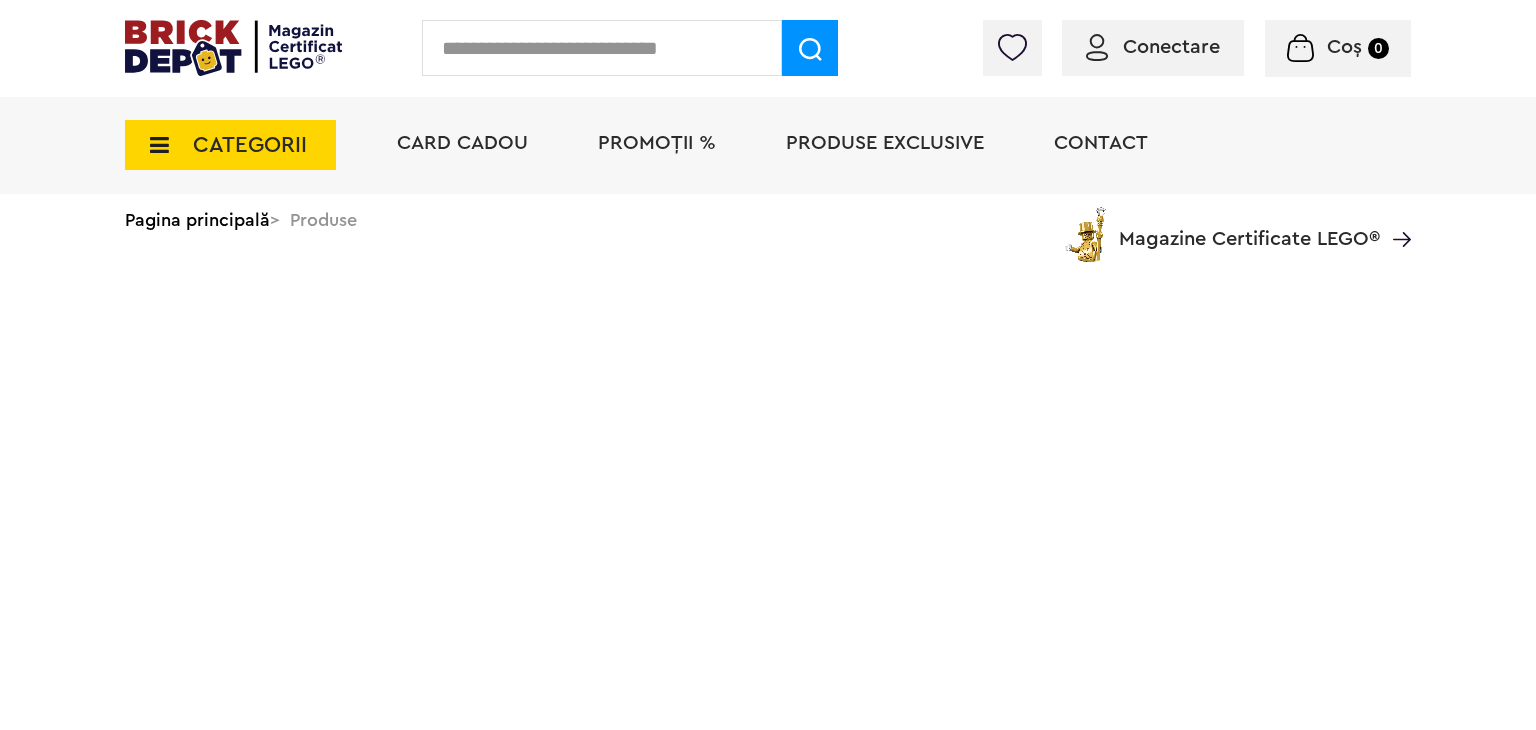 scroll, scrollTop: 0, scrollLeft: 0, axis: both 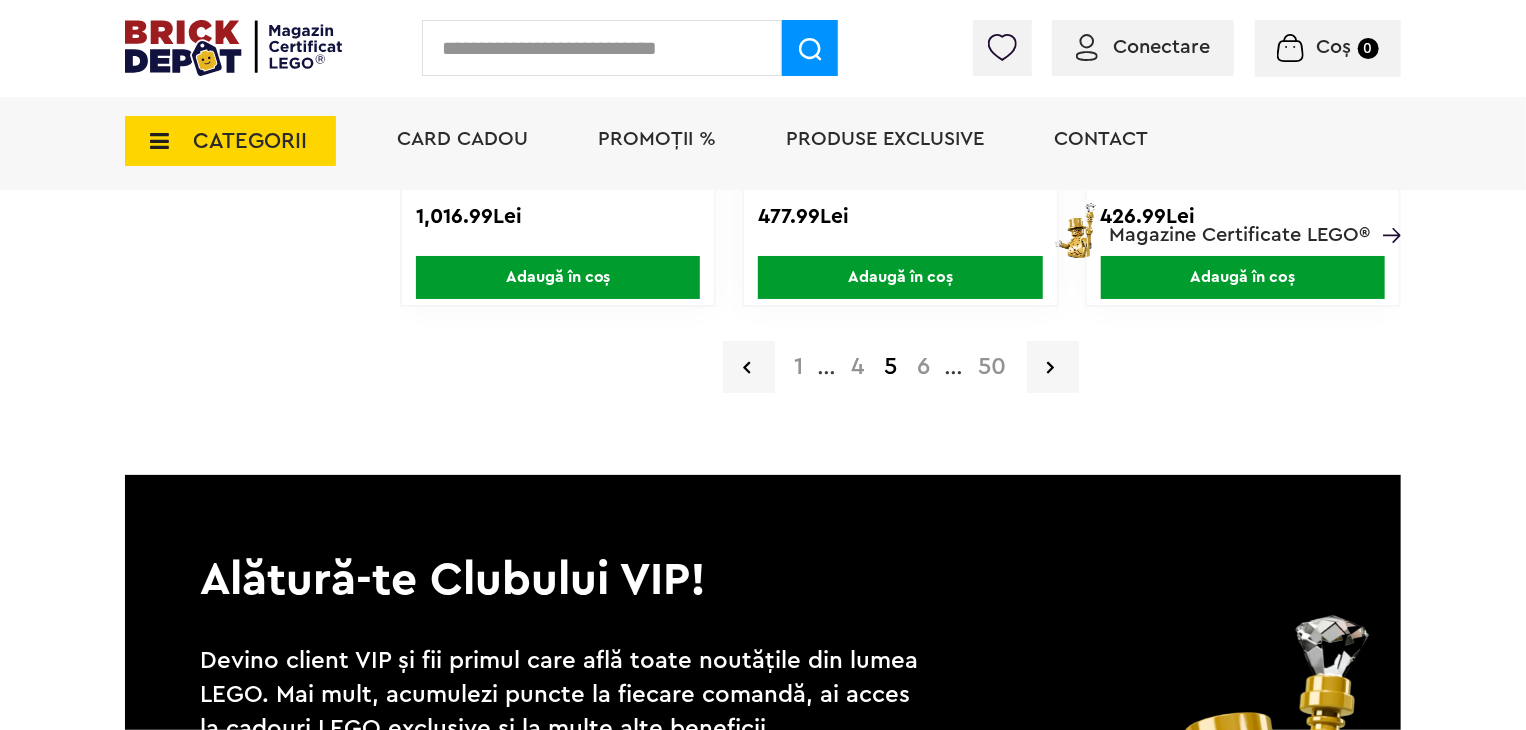 click on "6" at bounding box center (924, 367) 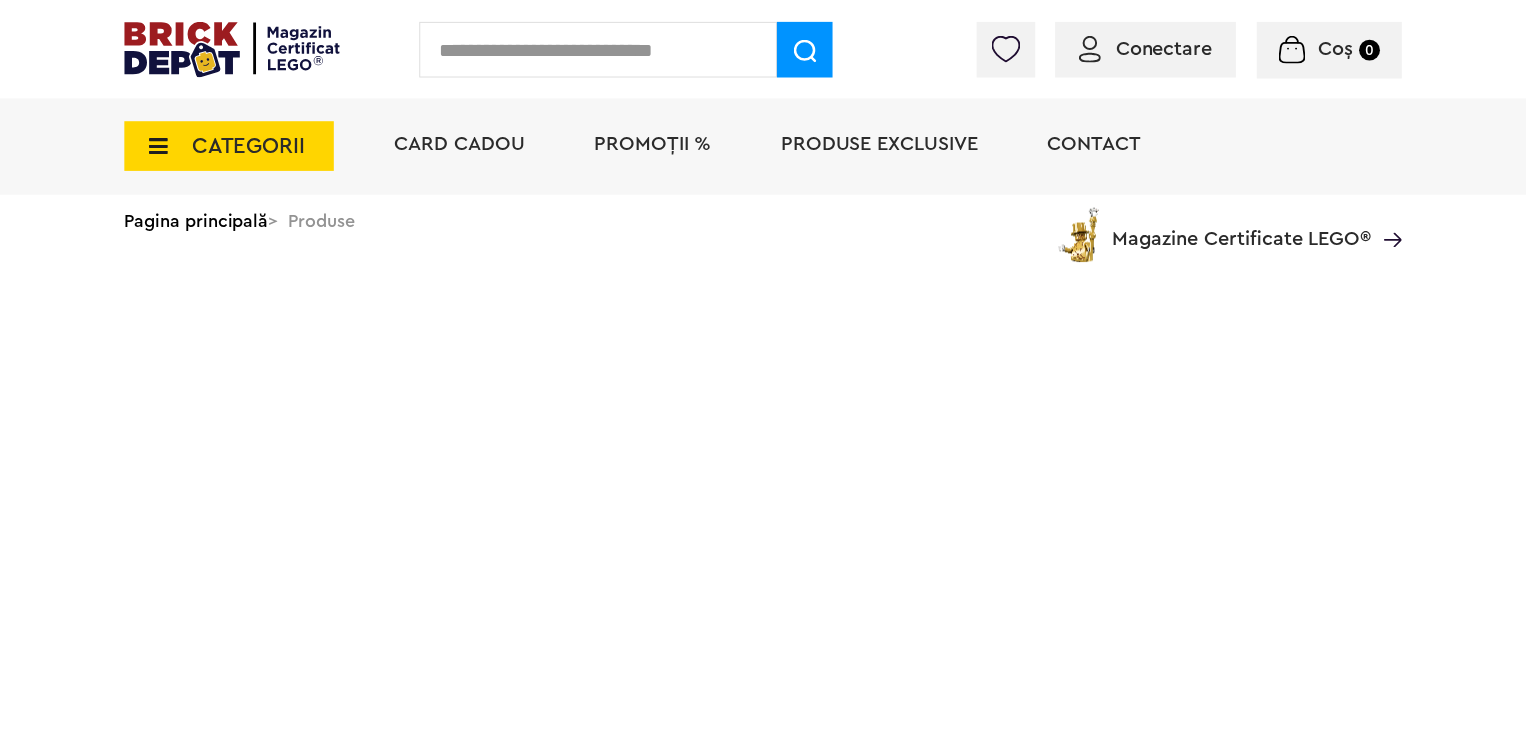 scroll, scrollTop: 0, scrollLeft: 0, axis: both 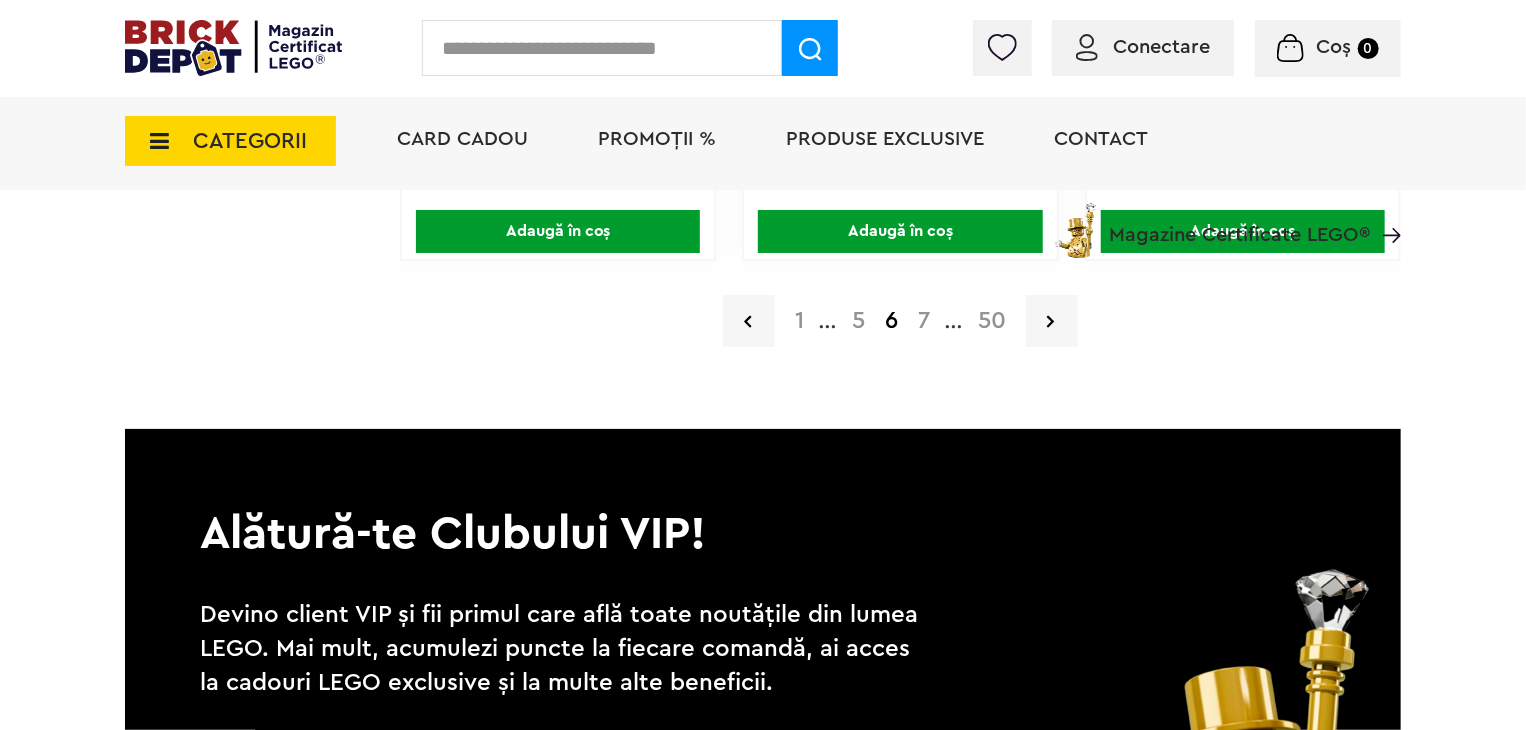 click on "7" at bounding box center (924, 321) 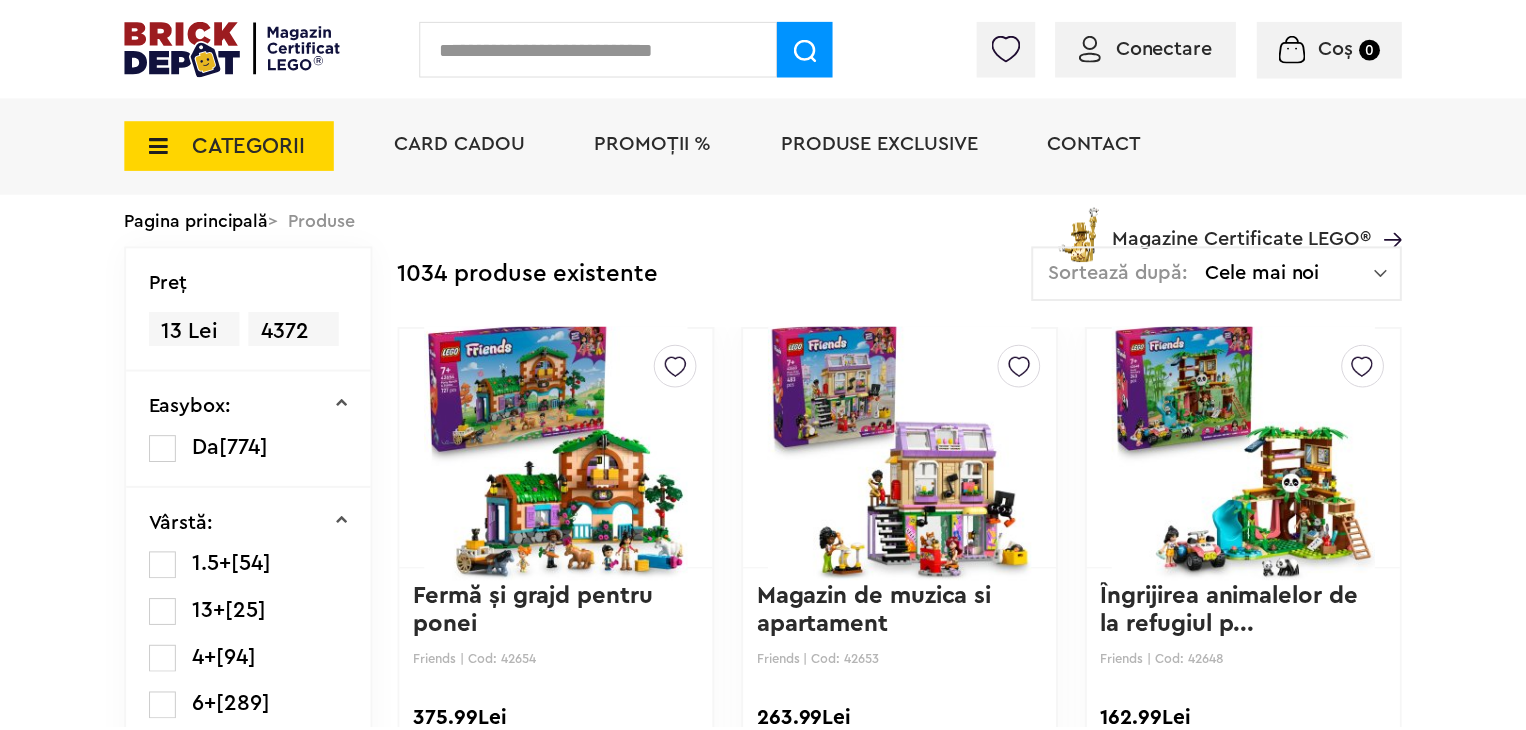 scroll, scrollTop: 0, scrollLeft: 0, axis: both 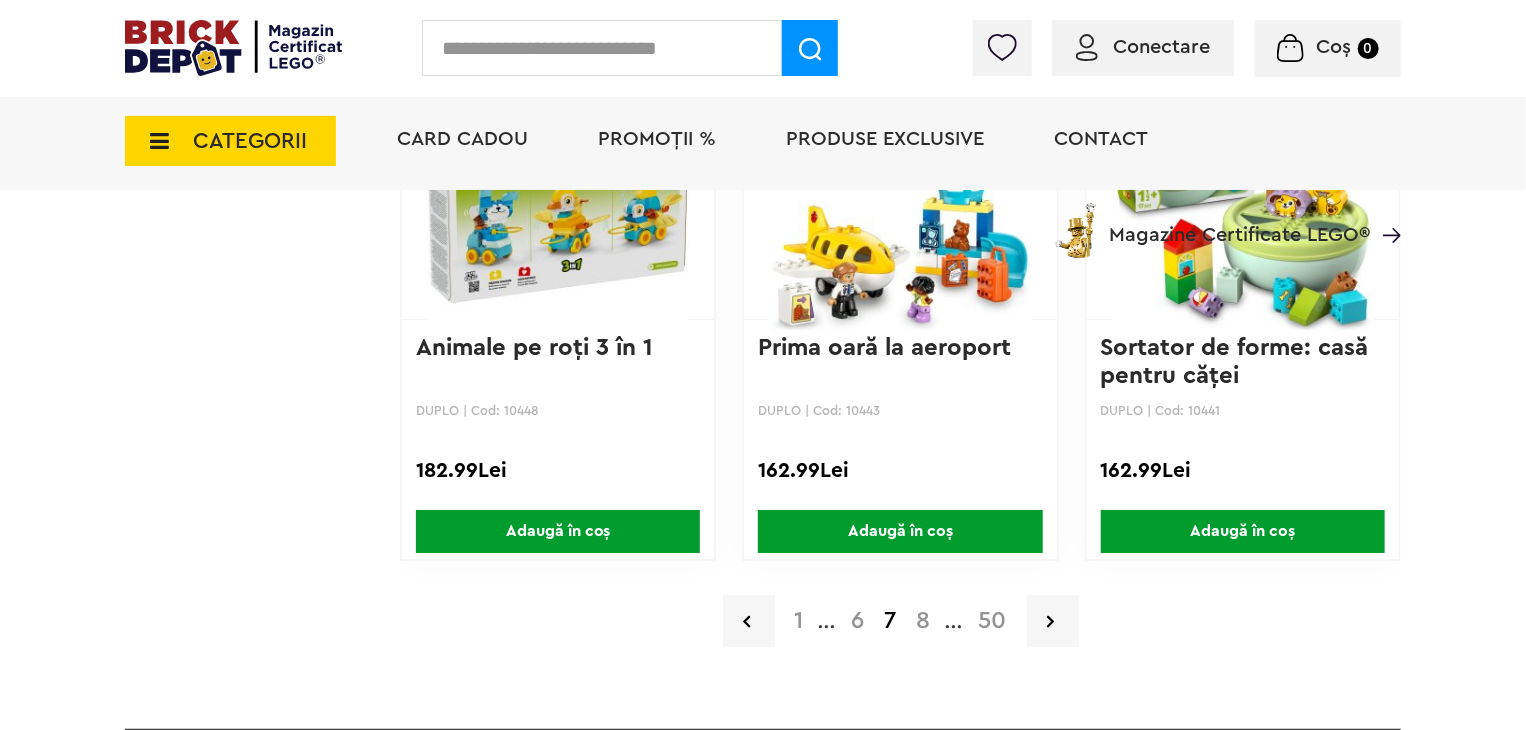 click on "8" at bounding box center [924, 621] 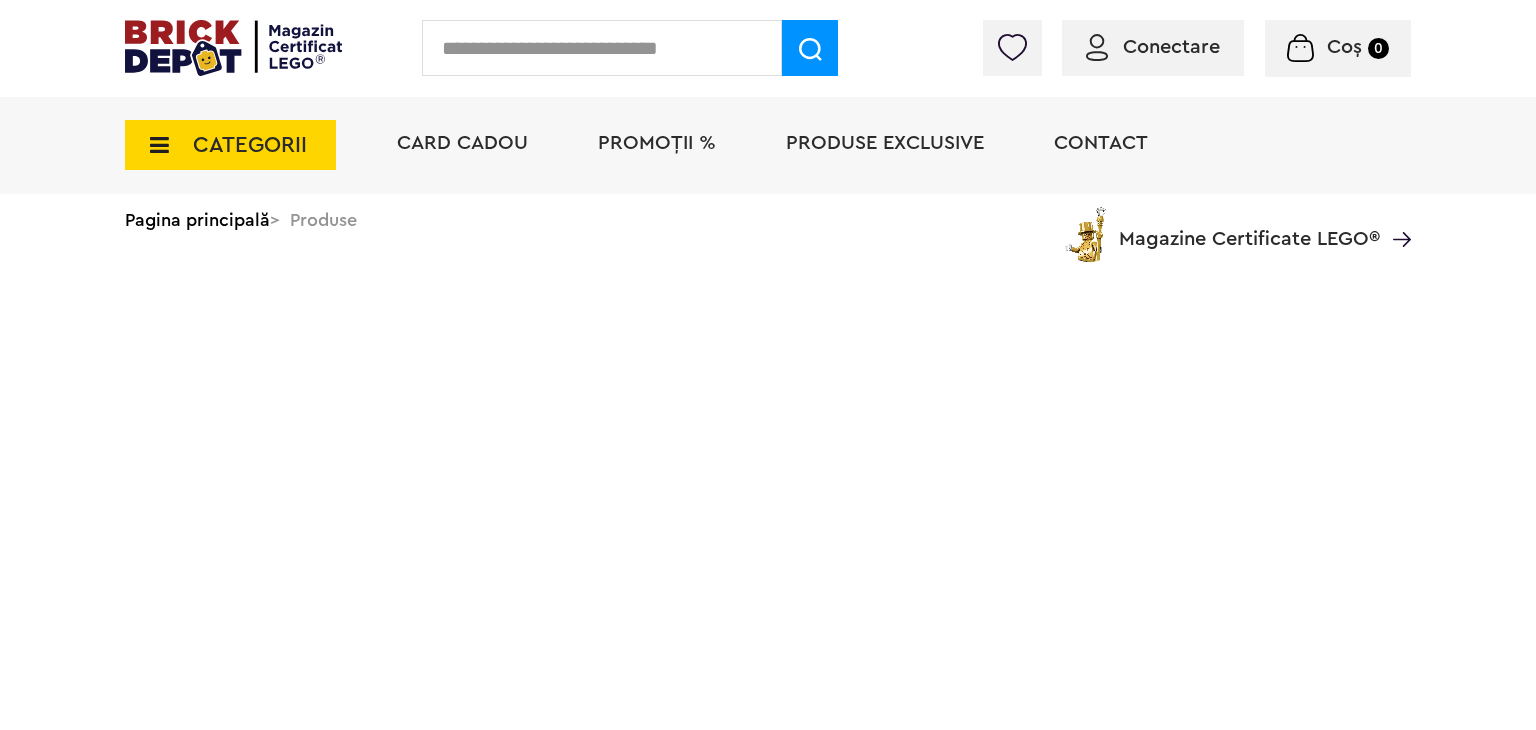 scroll, scrollTop: 0, scrollLeft: 0, axis: both 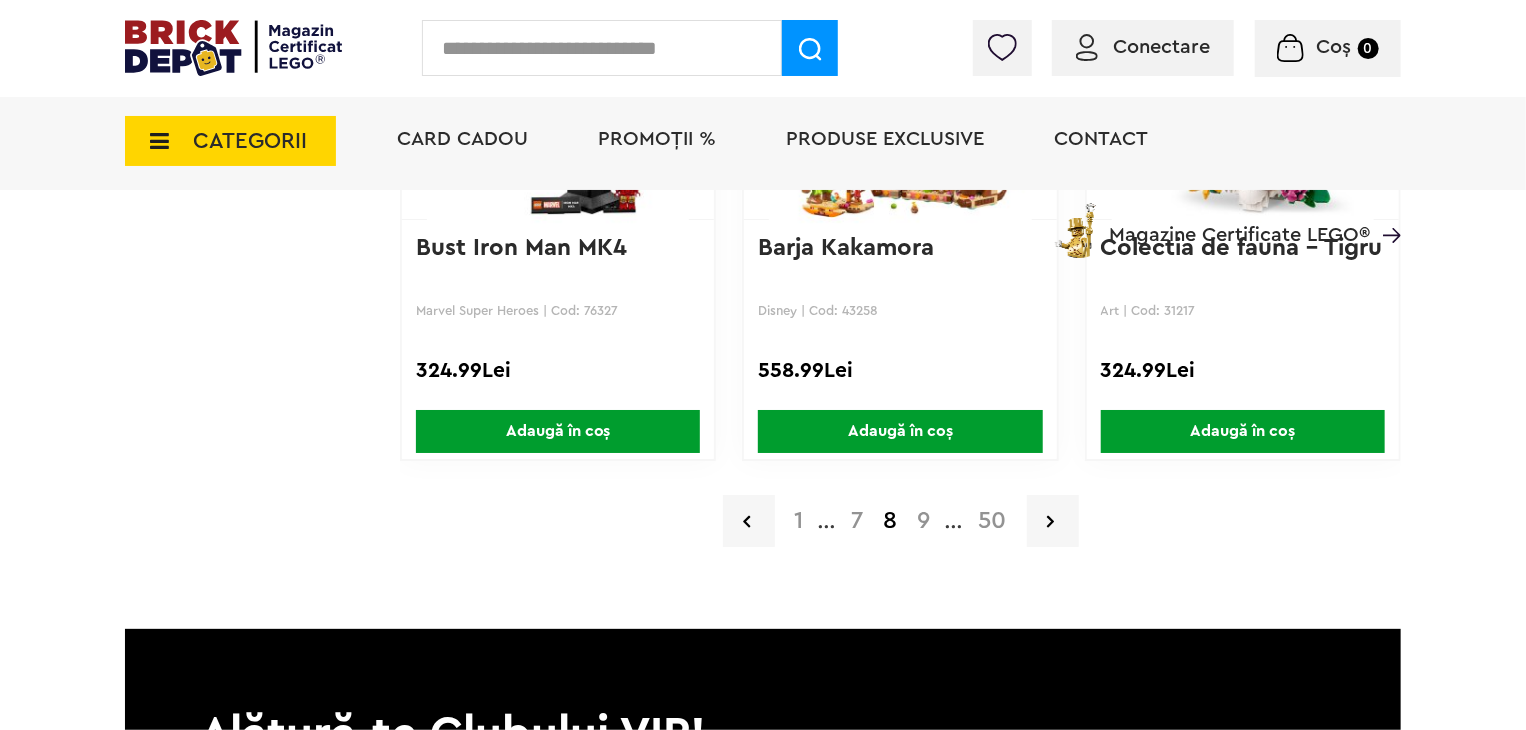 click on "9" at bounding box center (924, 521) 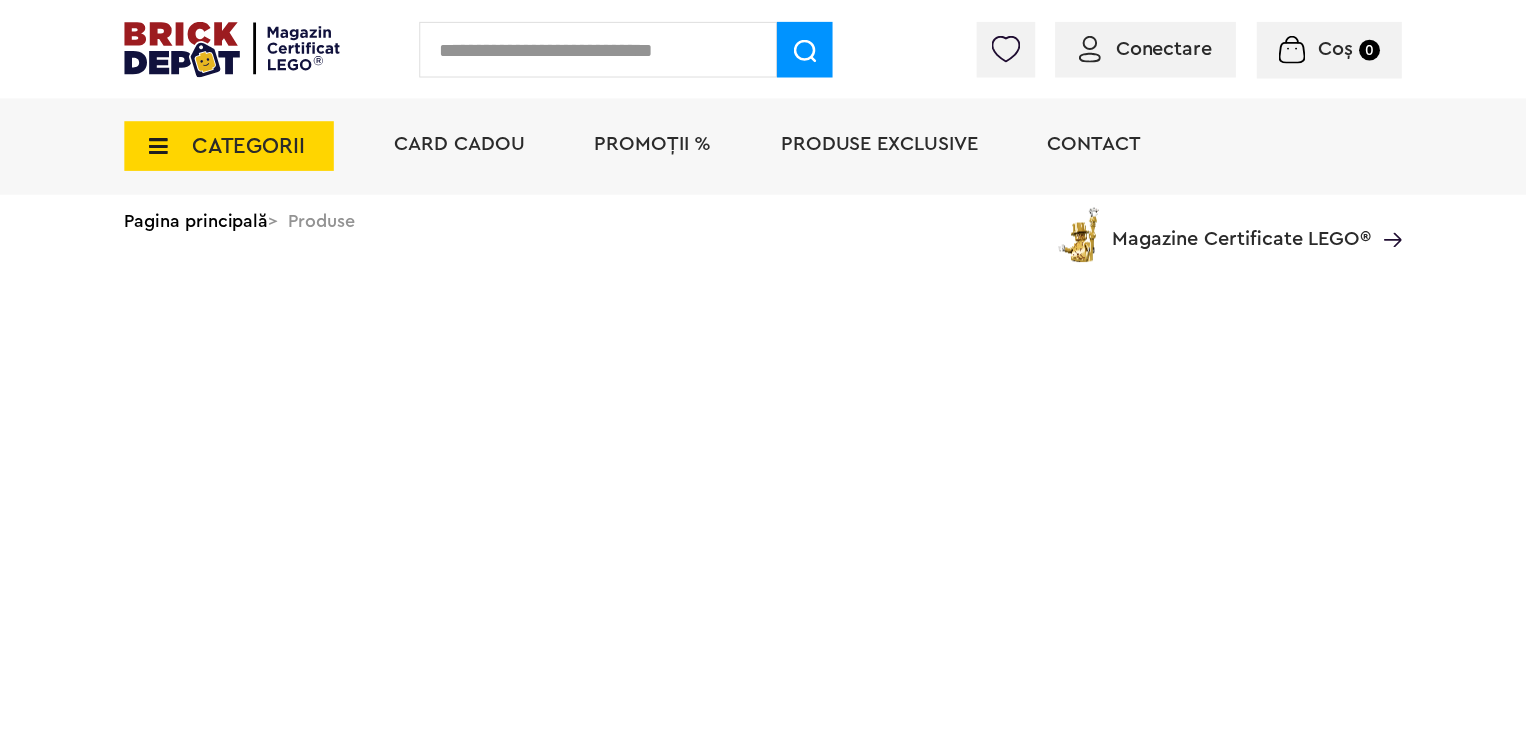 scroll, scrollTop: 0, scrollLeft: 0, axis: both 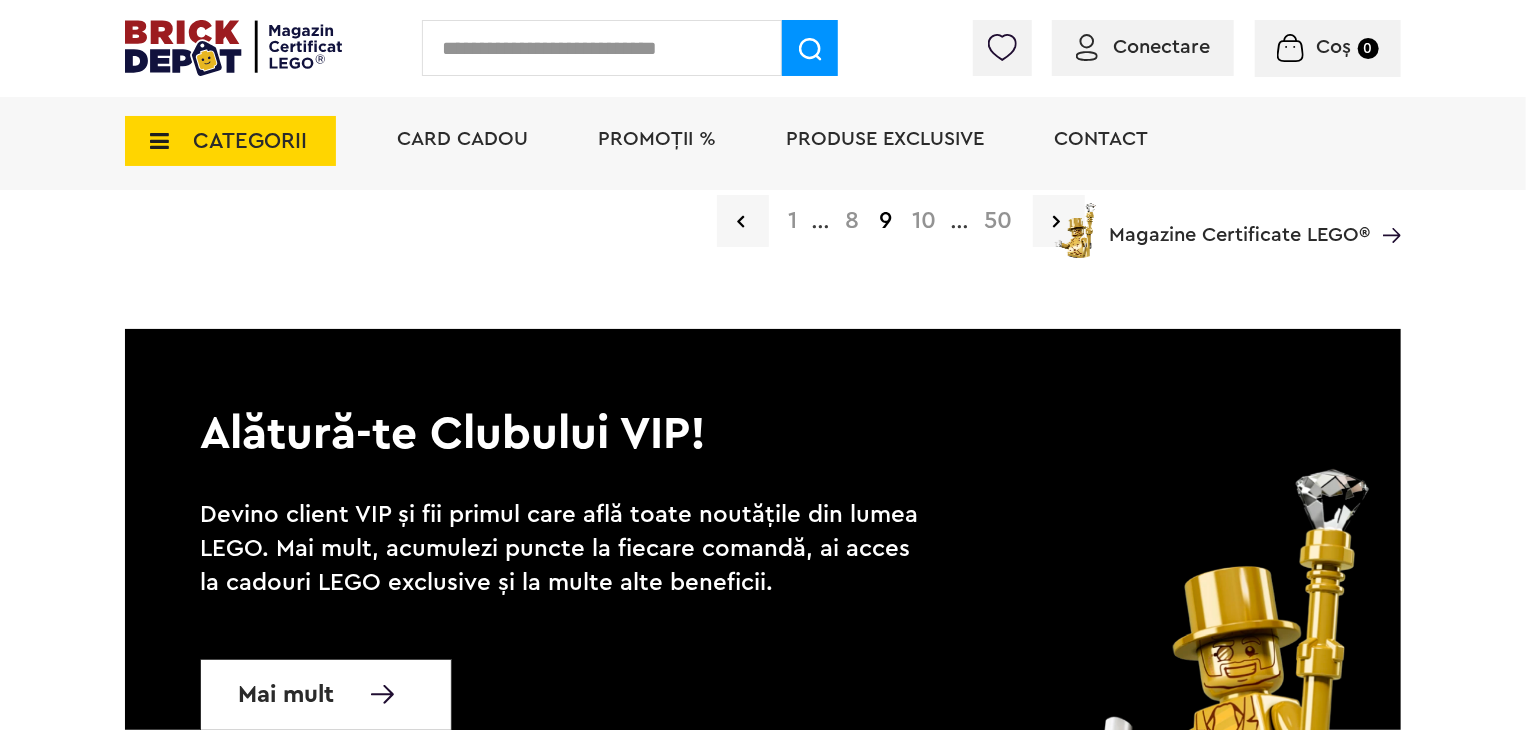 click on "Card Cadou    PROMOȚII %    Produse exclusive    Contact    Magazine Certificate LEGO®" at bounding box center [889, 175] 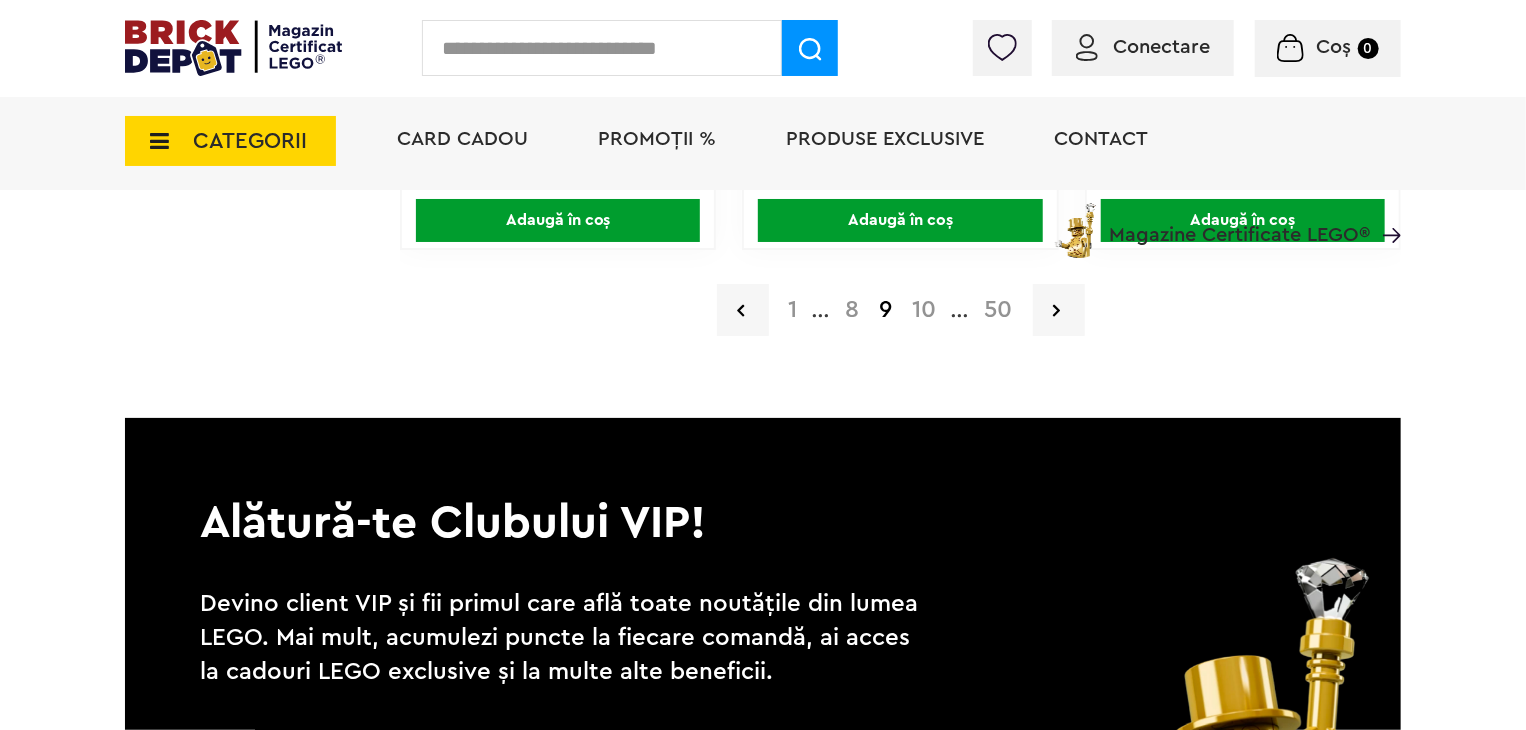 scroll, scrollTop: 3700, scrollLeft: 0, axis: vertical 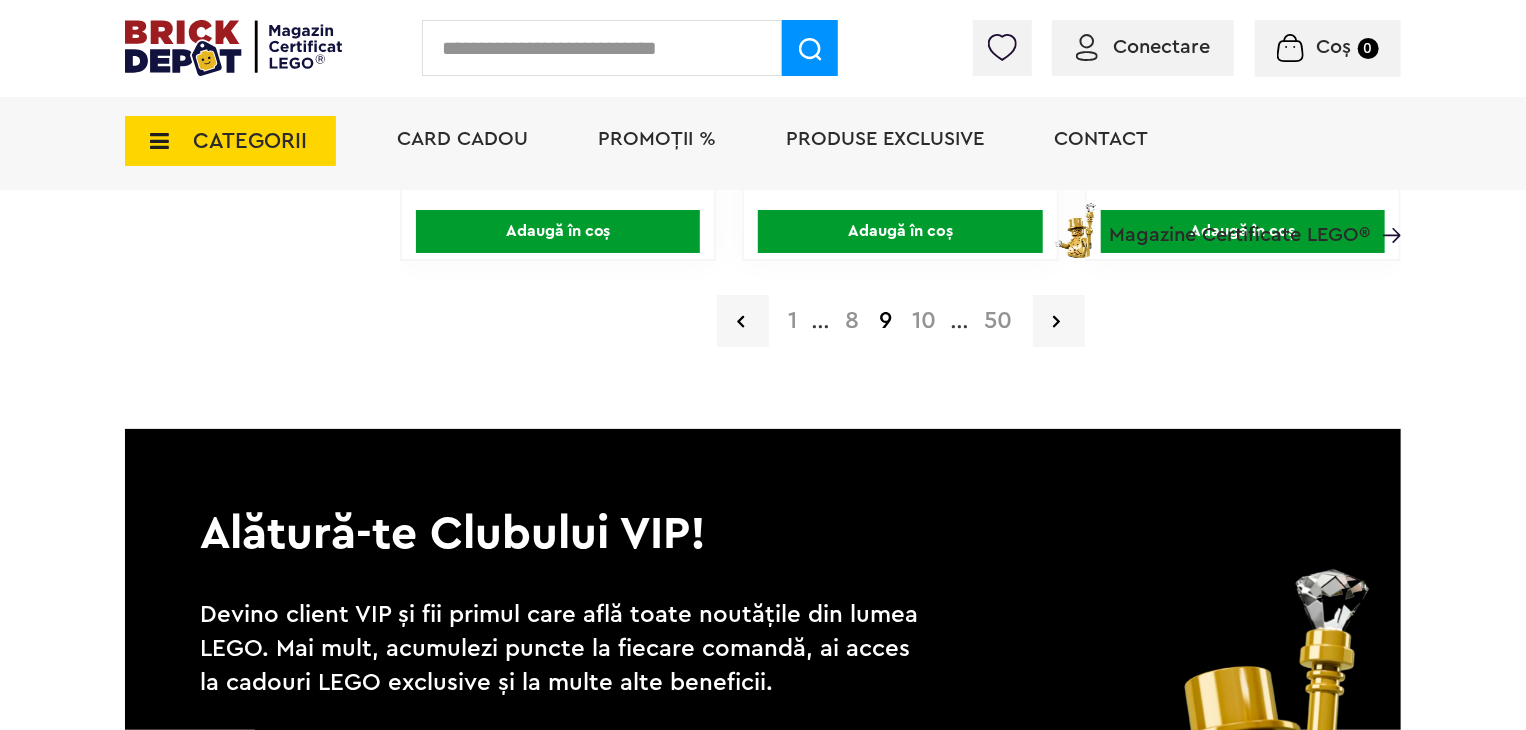 click on "10" at bounding box center (925, 321) 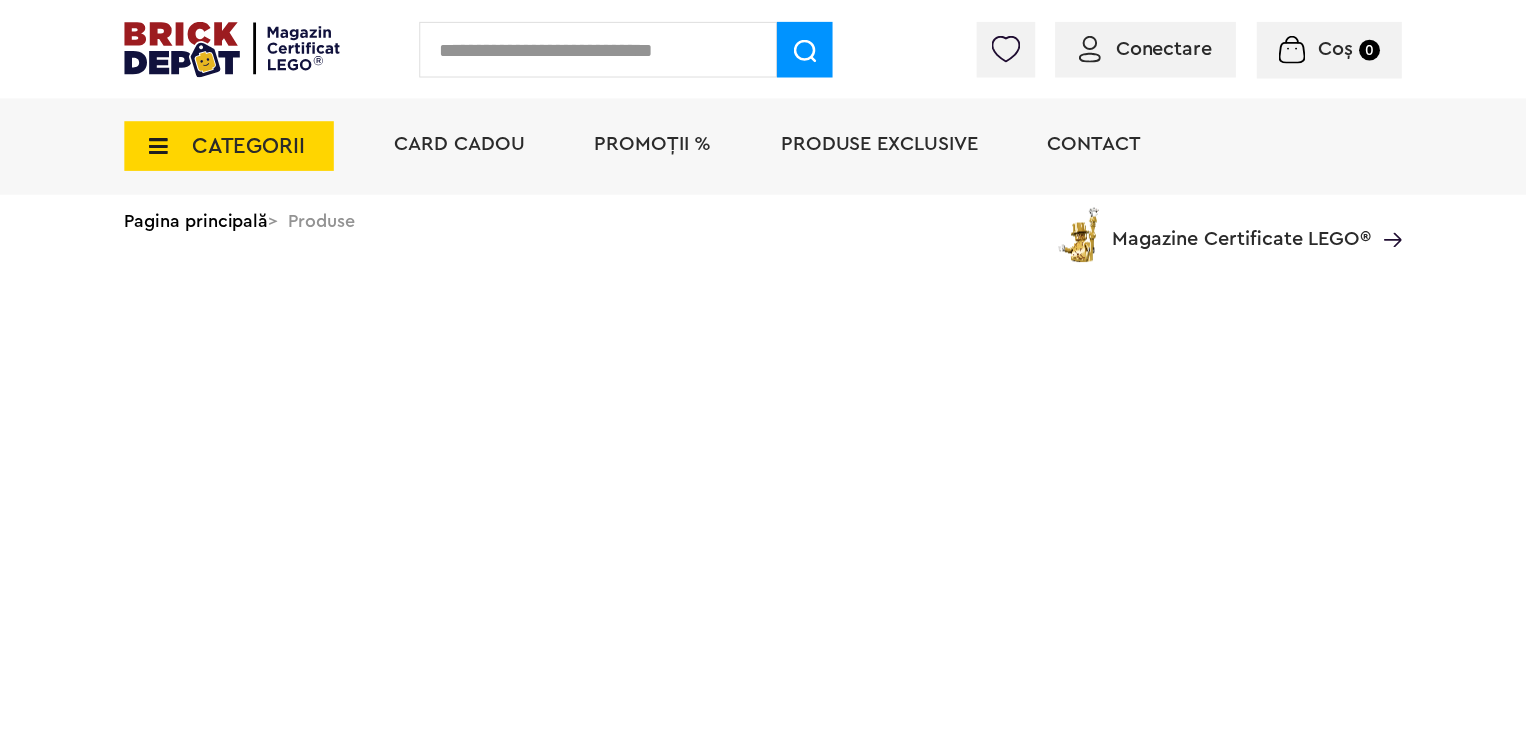 scroll, scrollTop: 0, scrollLeft: 0, axis: both 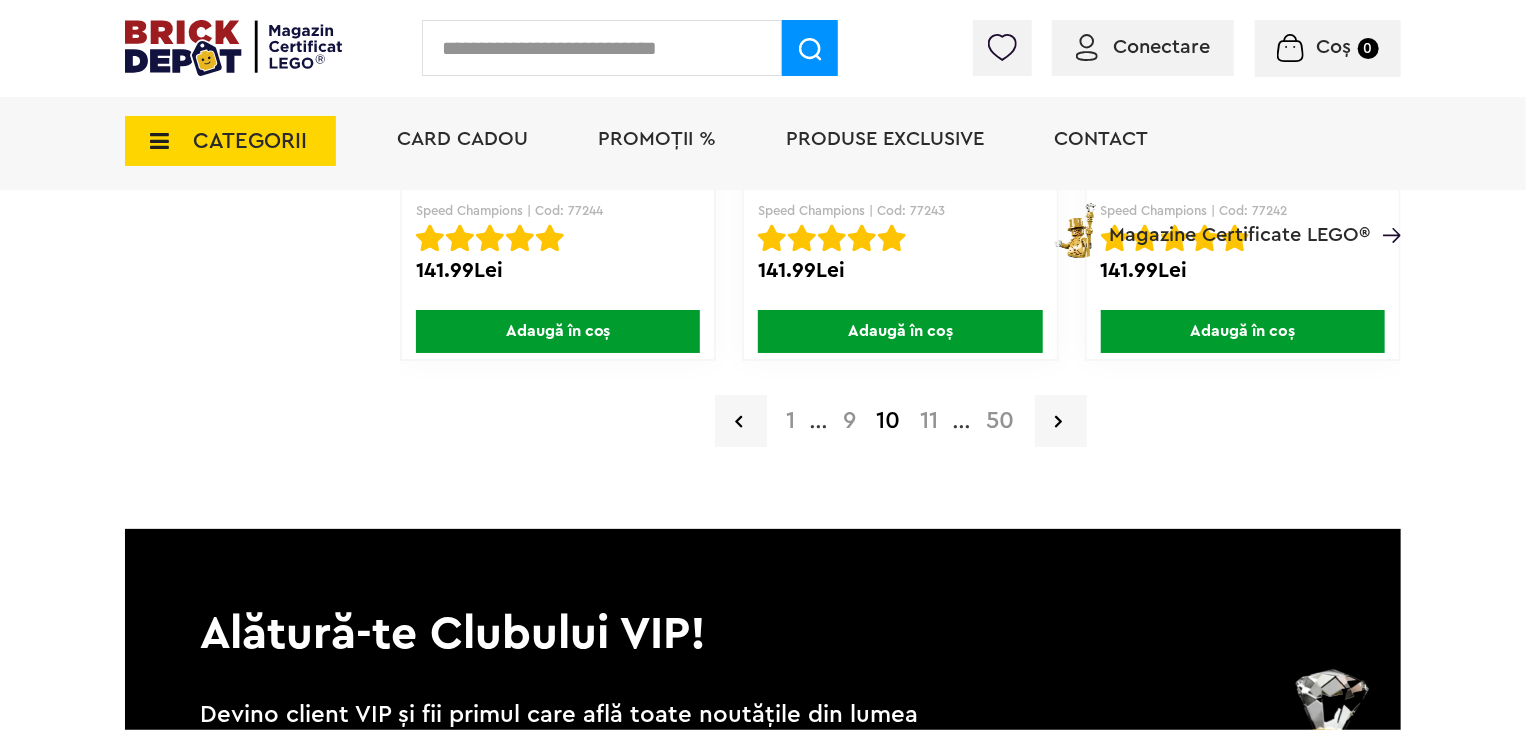 click on "11" at bounding box center (930, 421) 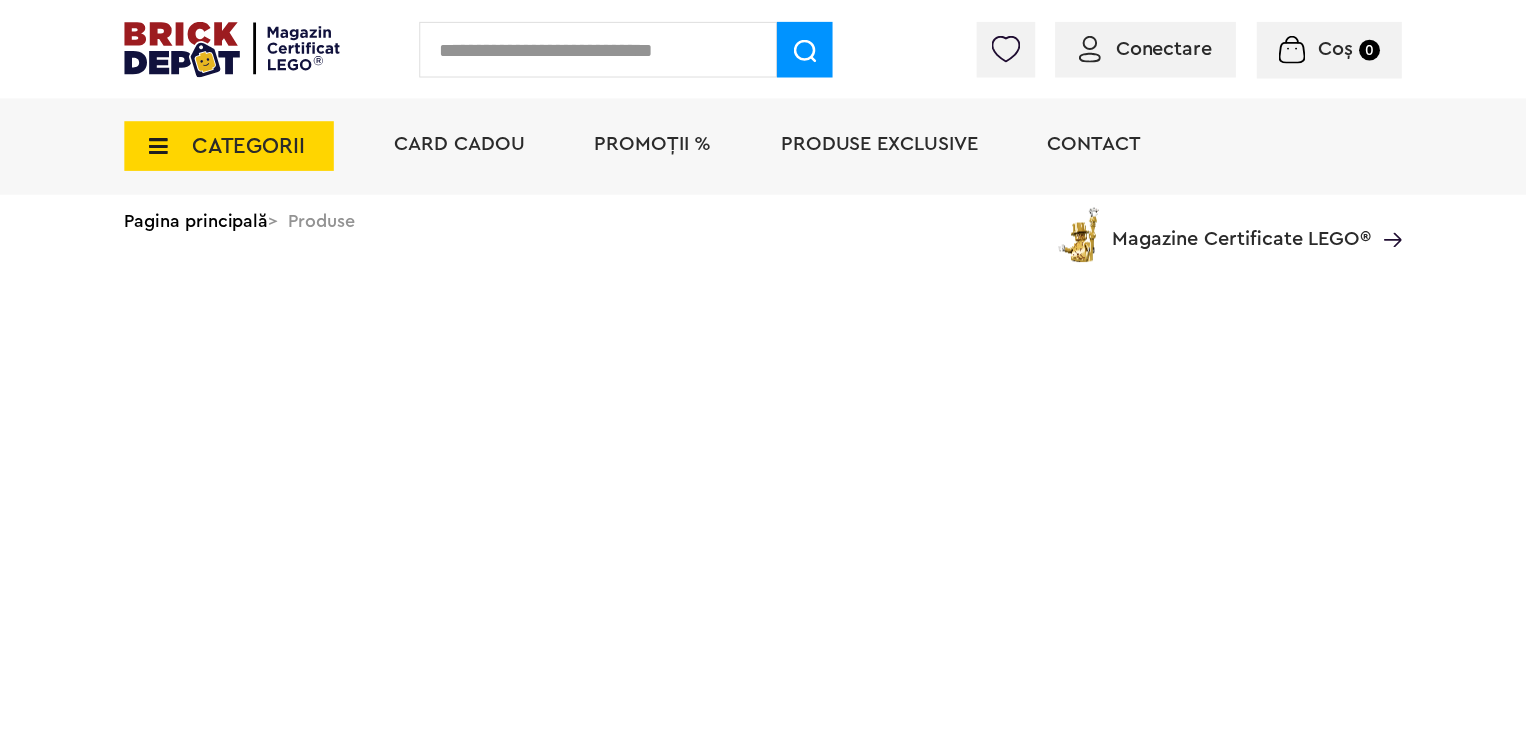 scroll, scrollTop: 0, scrollLeft: 0, axis: both 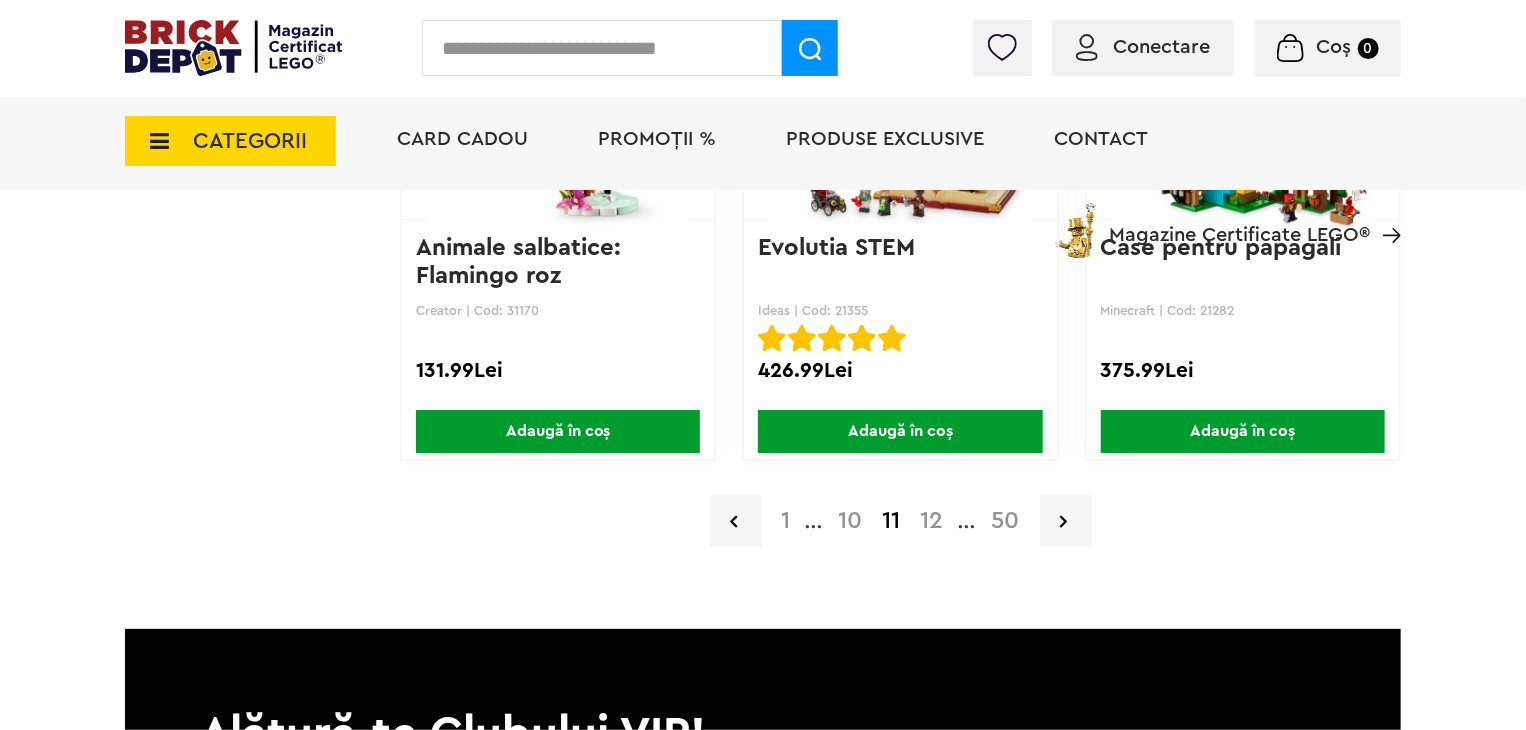 click on "12" at bounding box center [932, 521] 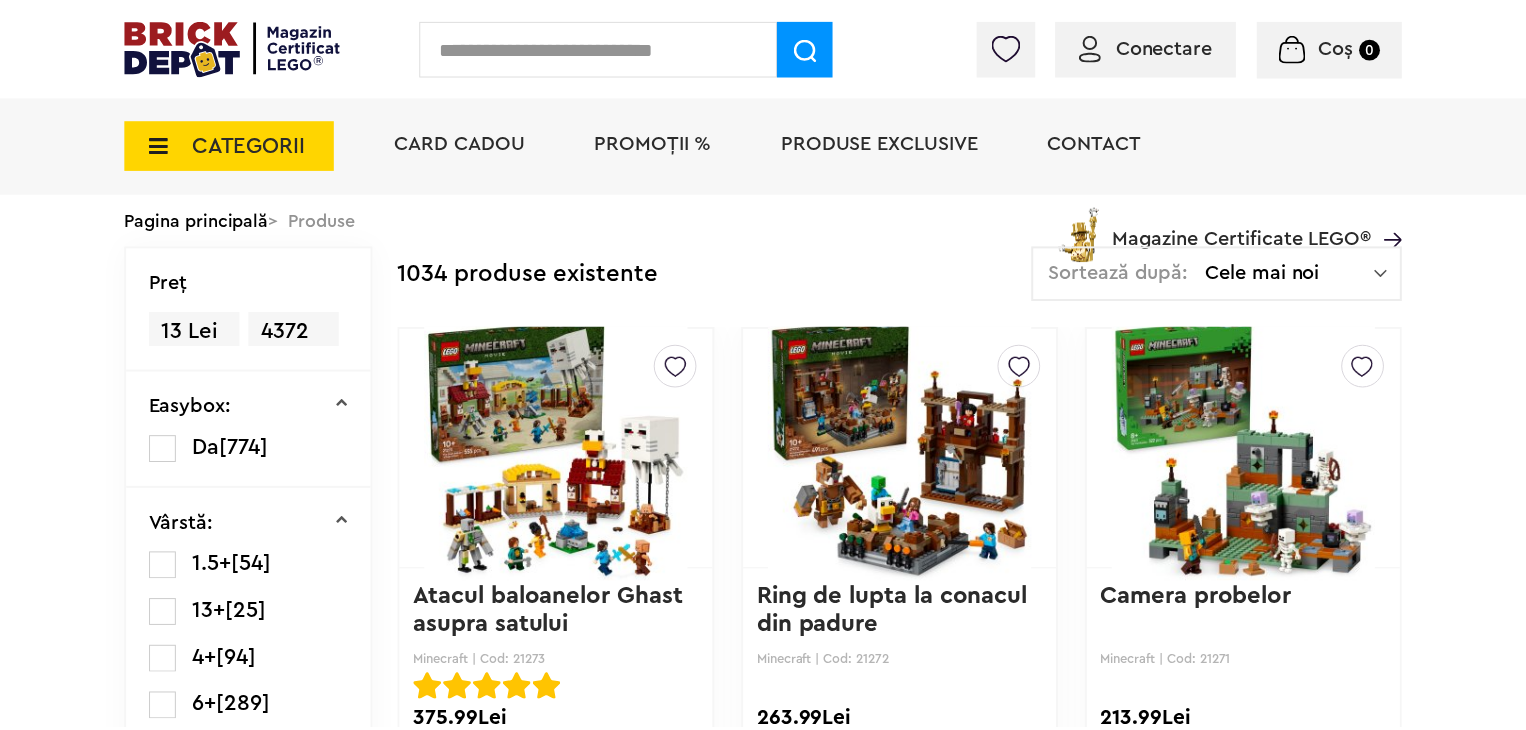 scroll, scrollTop: 0, scrollLeft: 0, axis: both 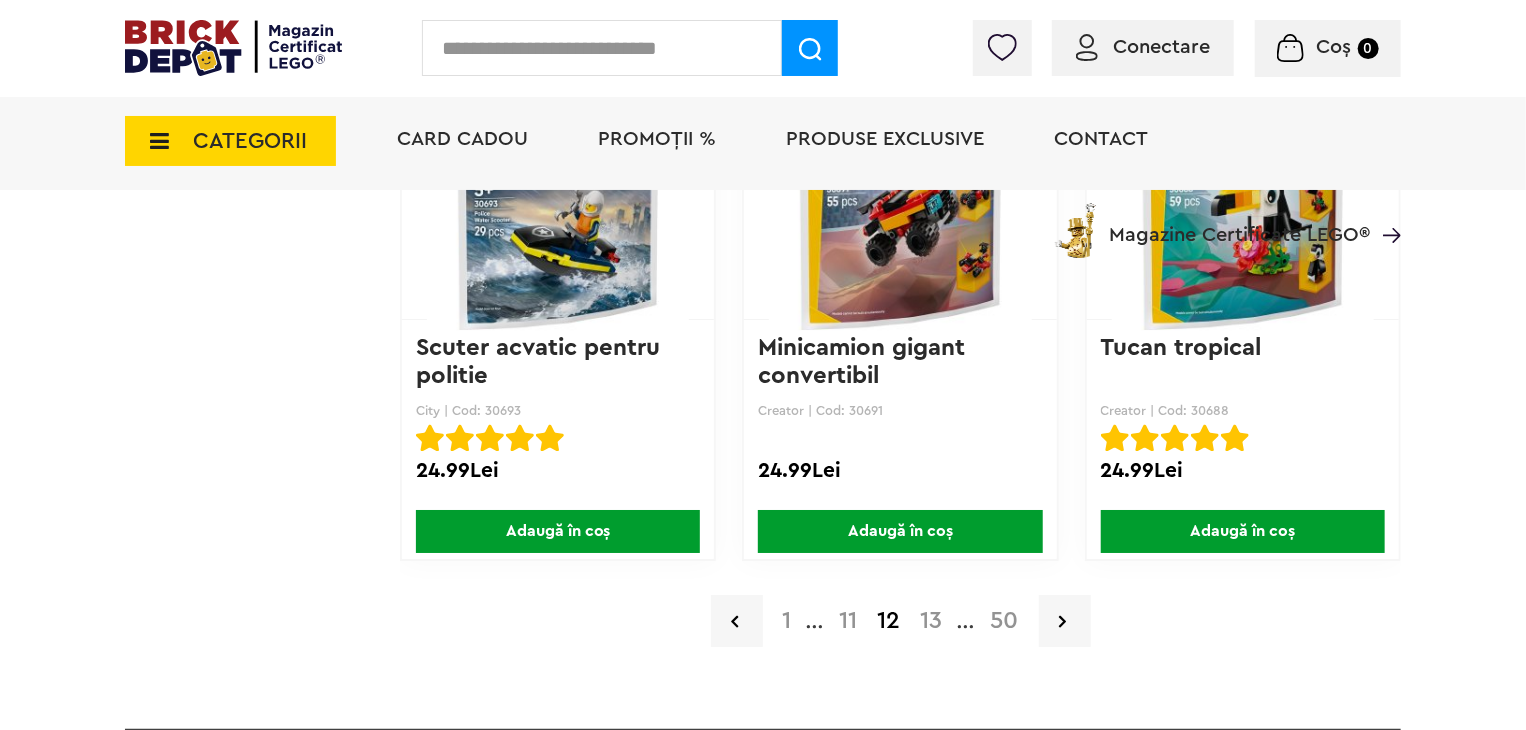 click on "13" at bounding box center (932, 621) 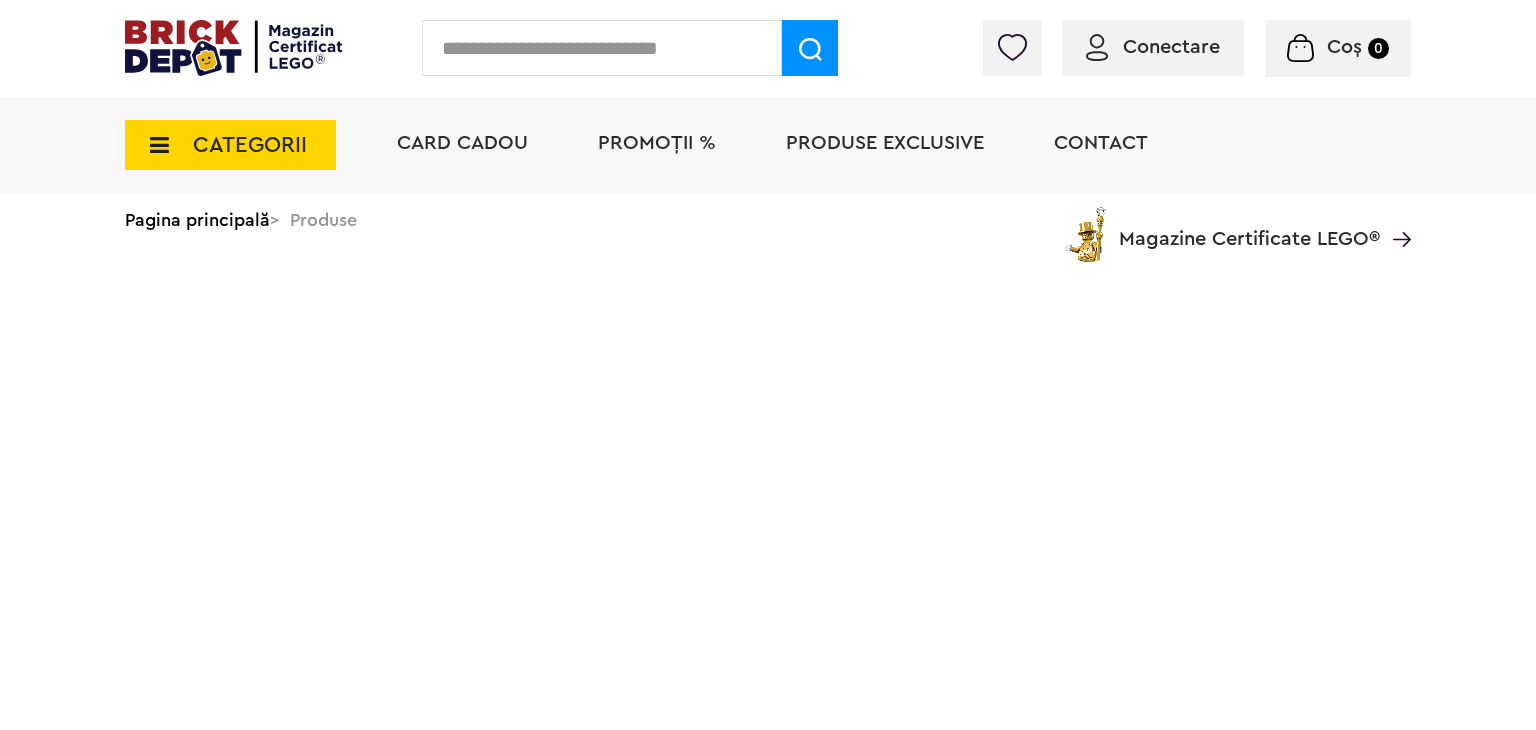 scroll, scrollTop: 0, scrollLeft: 0, axis: both 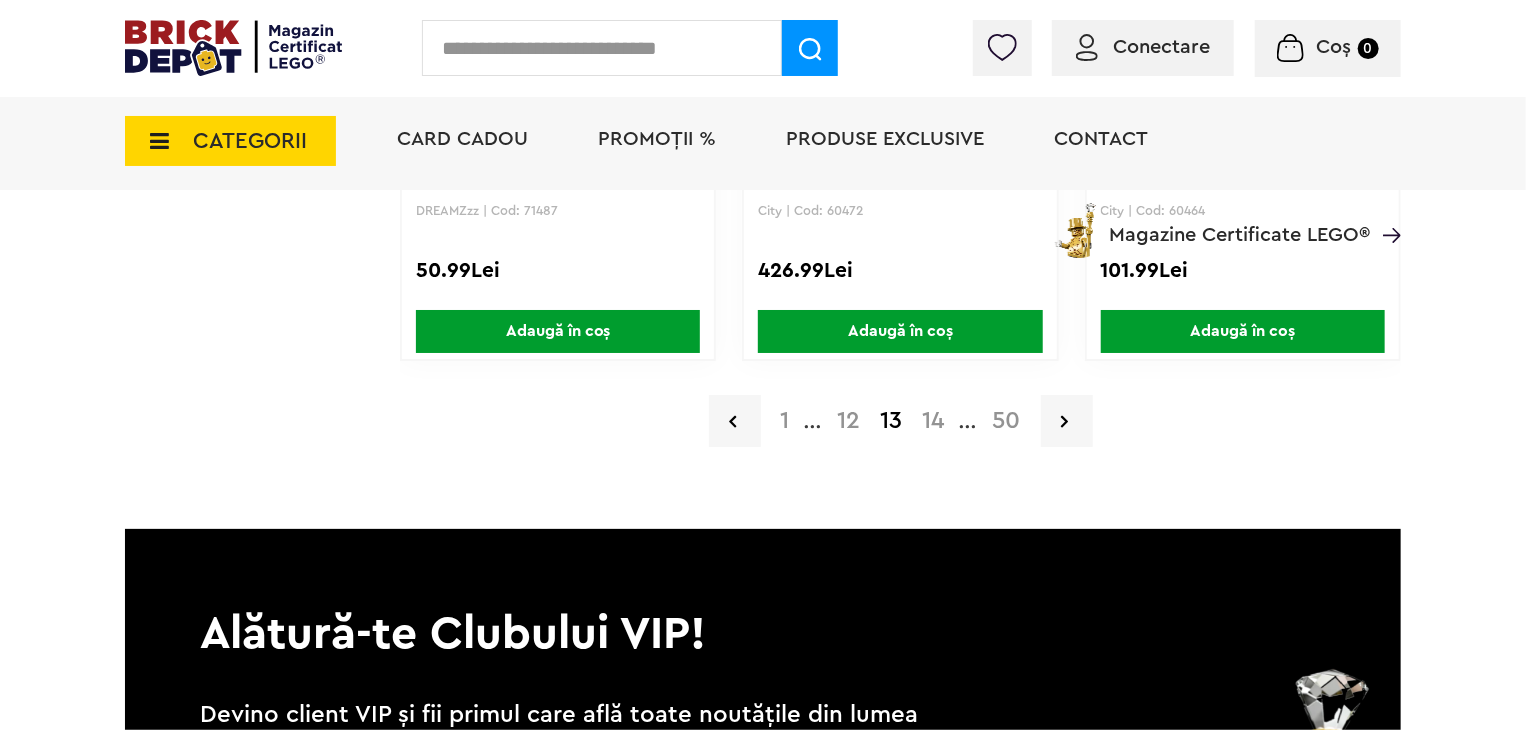 click on "14" at bounding box center [934, 421] 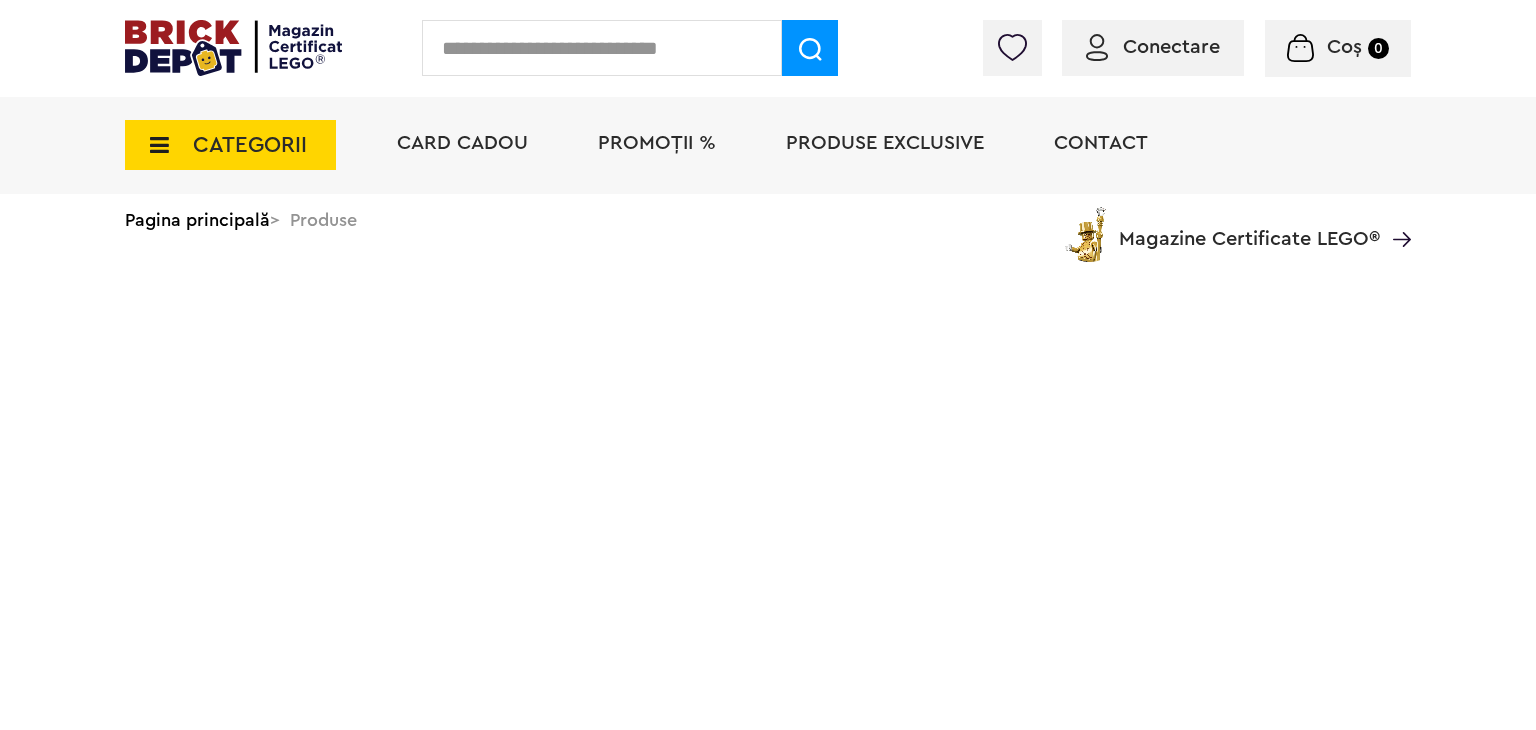 scroll, scrollTop: 0, scrollLeft: 0, axis: both 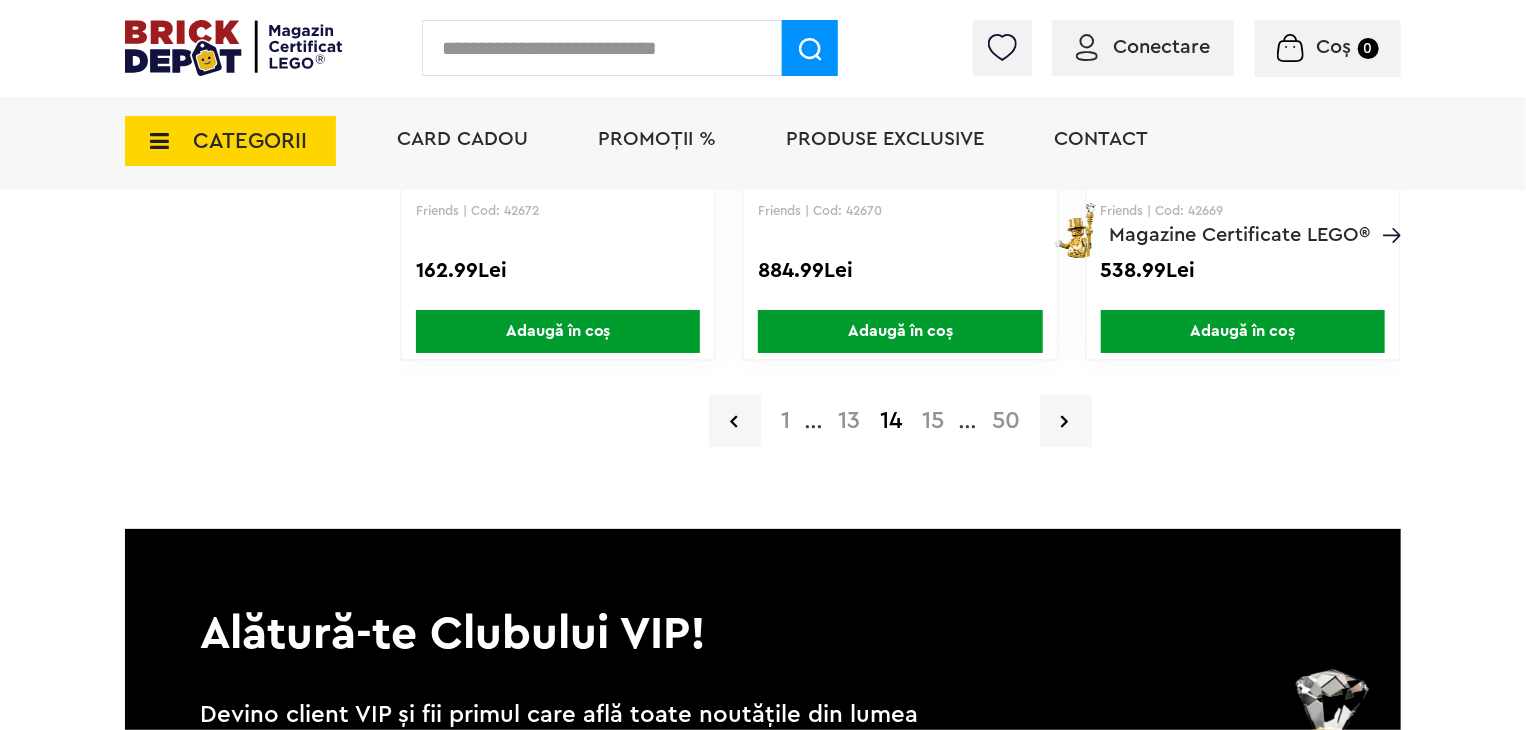 click on "15" at bounding box center (933, 421) 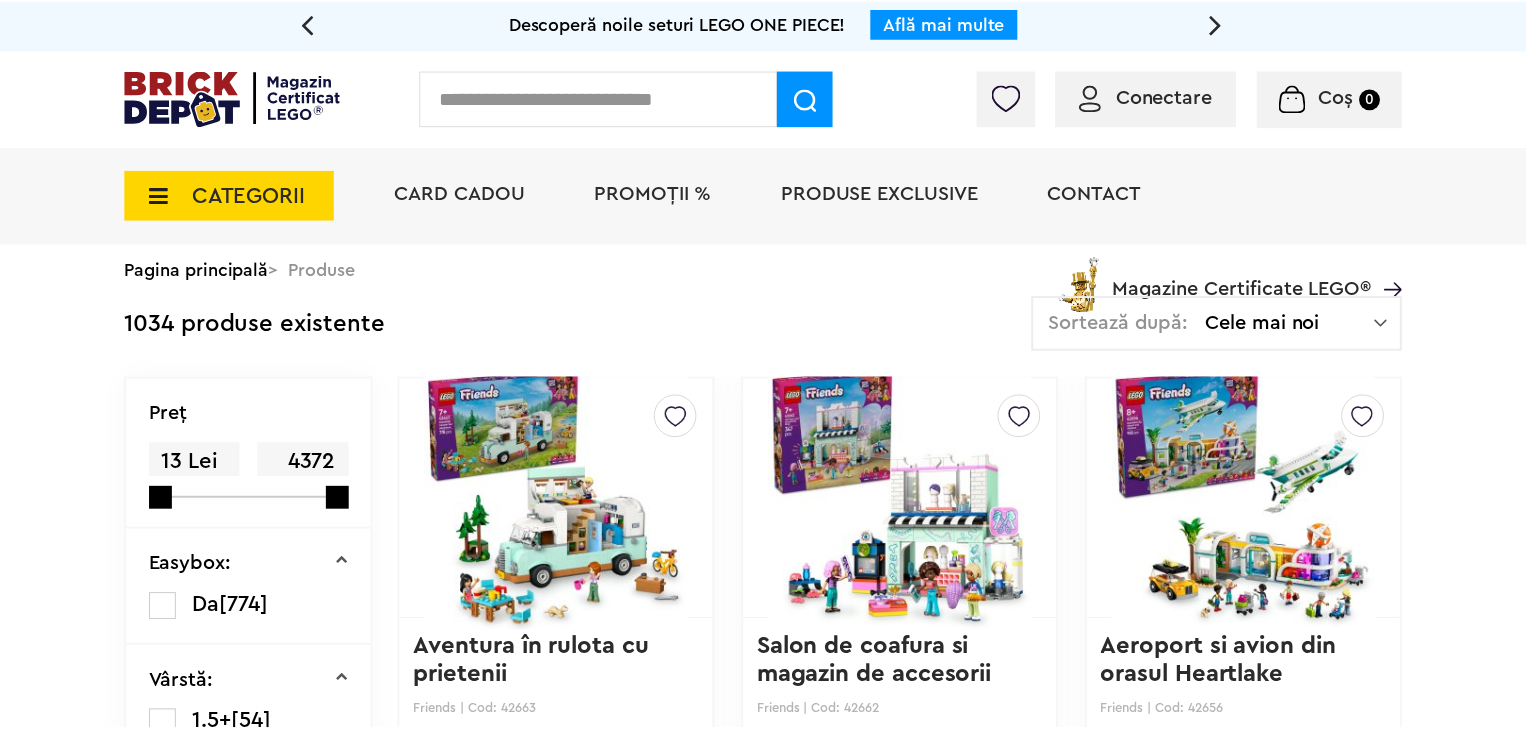 scroll, scrollTop: 0, scrollLeft: 0, axis: both 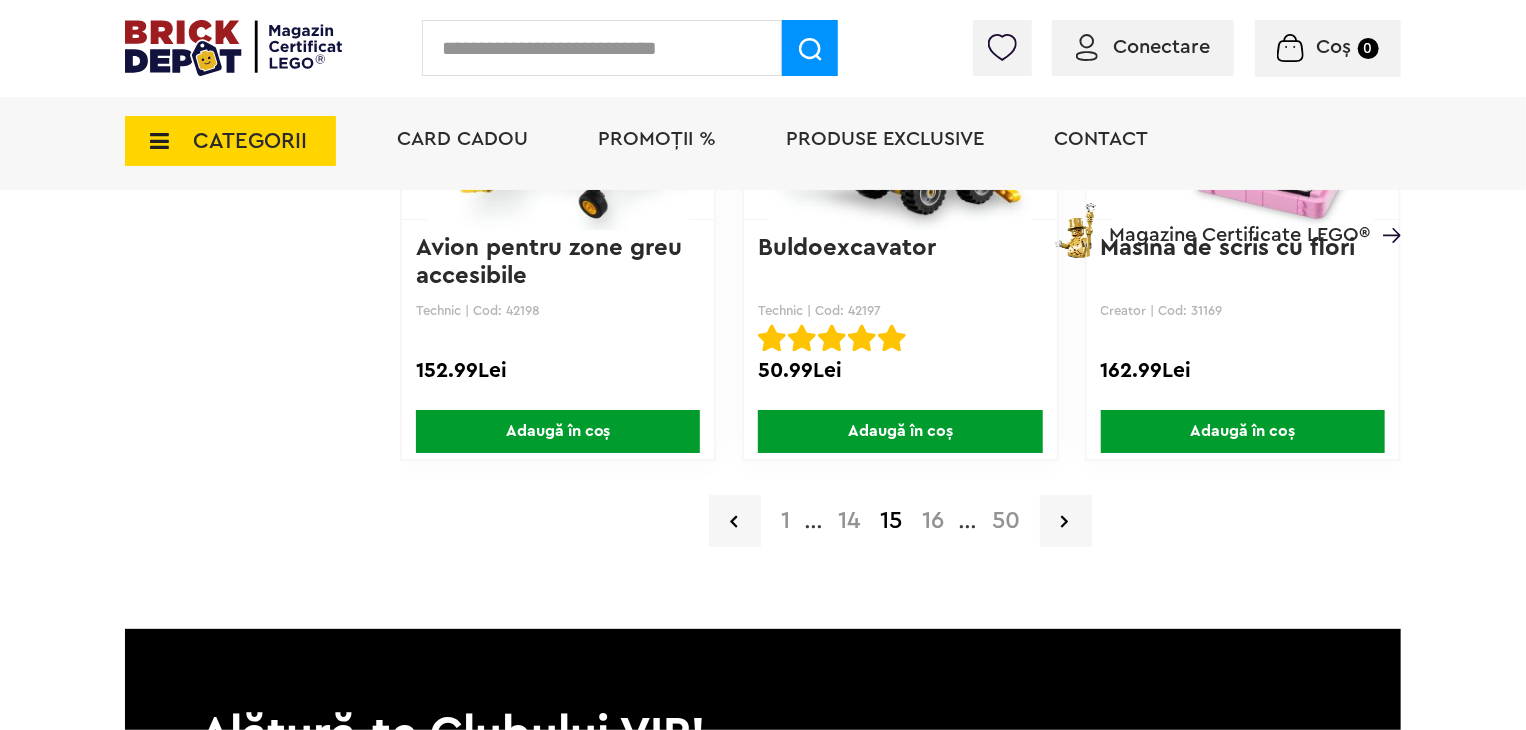 click on "16" at bounding box center [933, 521] 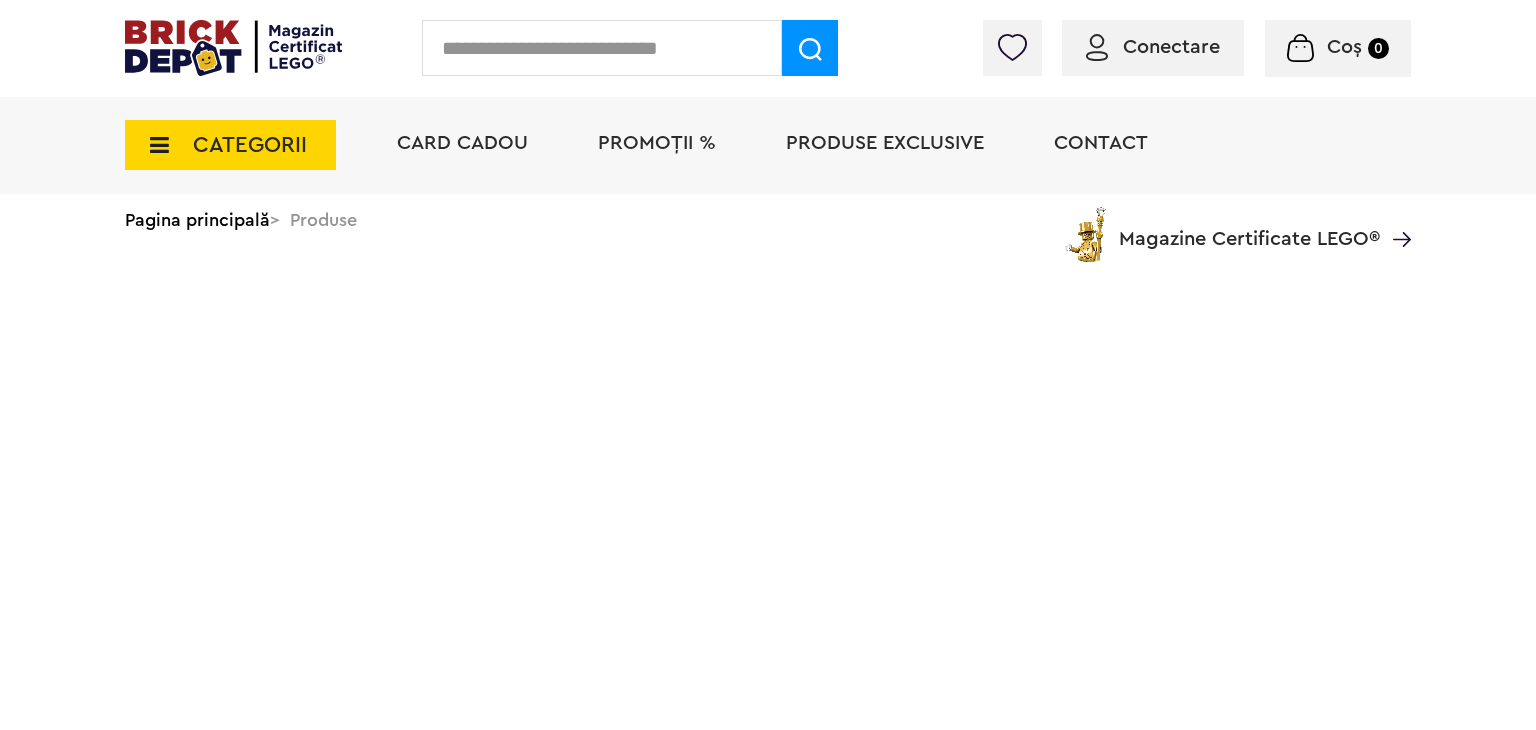 scroll, scrollTop: 0, scrollLeft: 0, axis: both 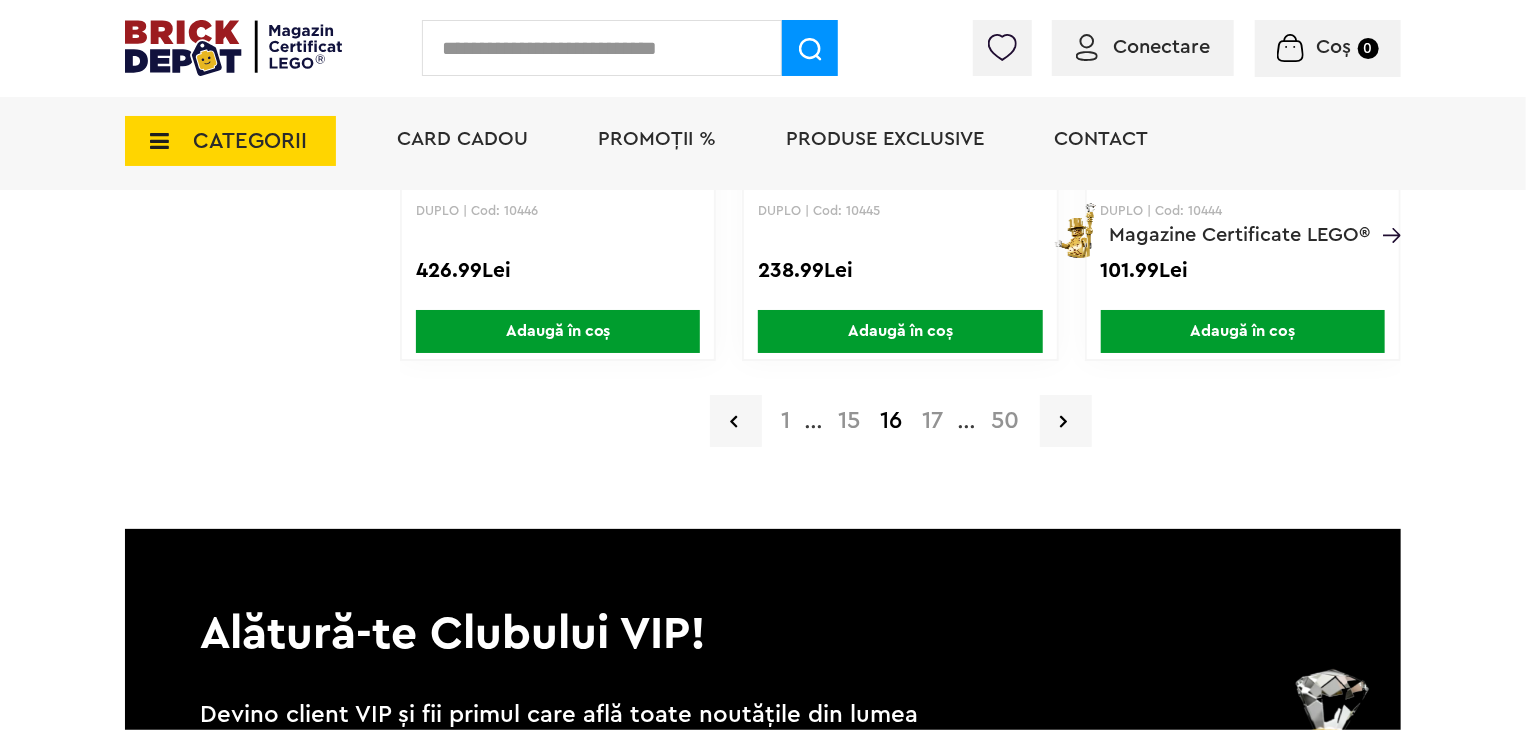 click on "17" at bounding box center (933, 421) 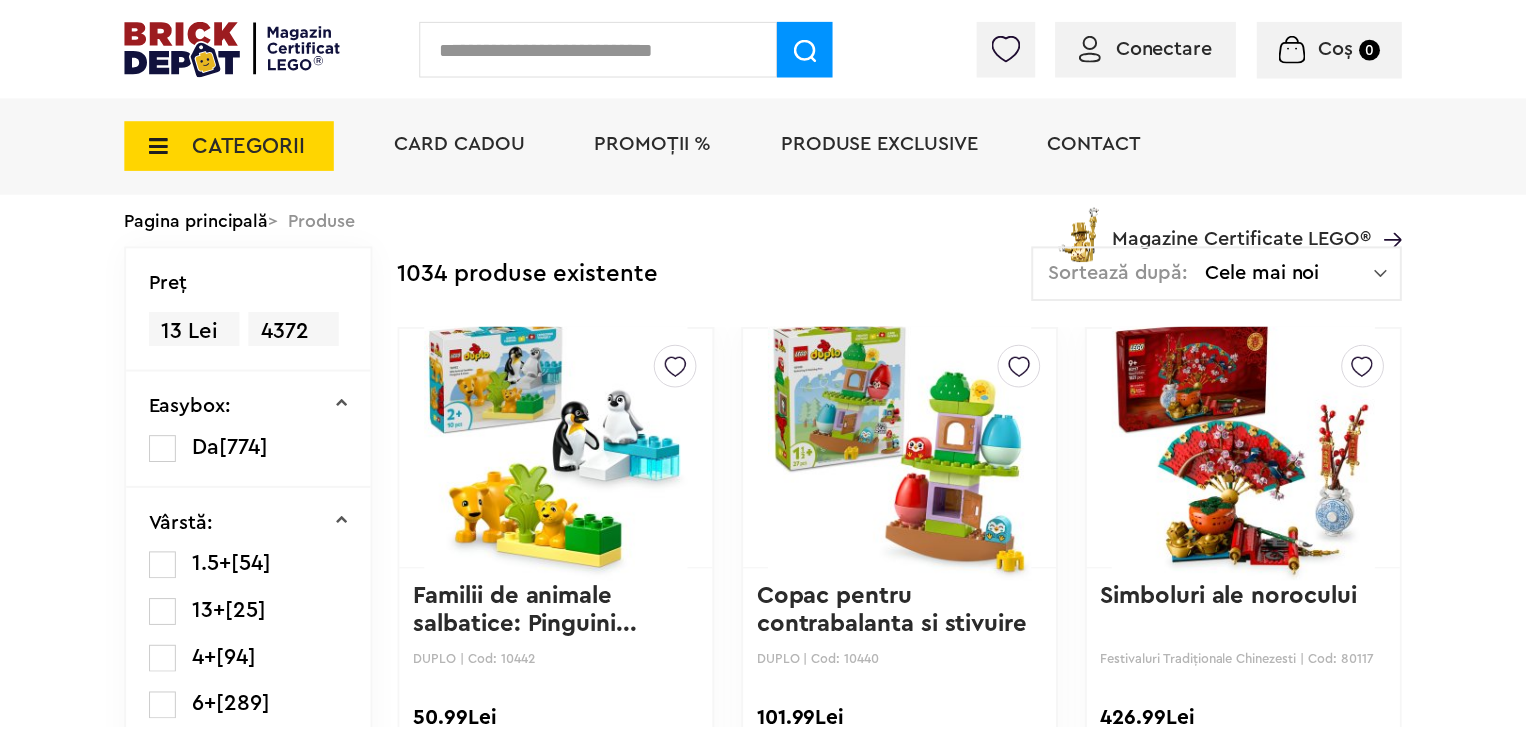scroll, scrollTop: 0, scrollLeft: 0, axis: both 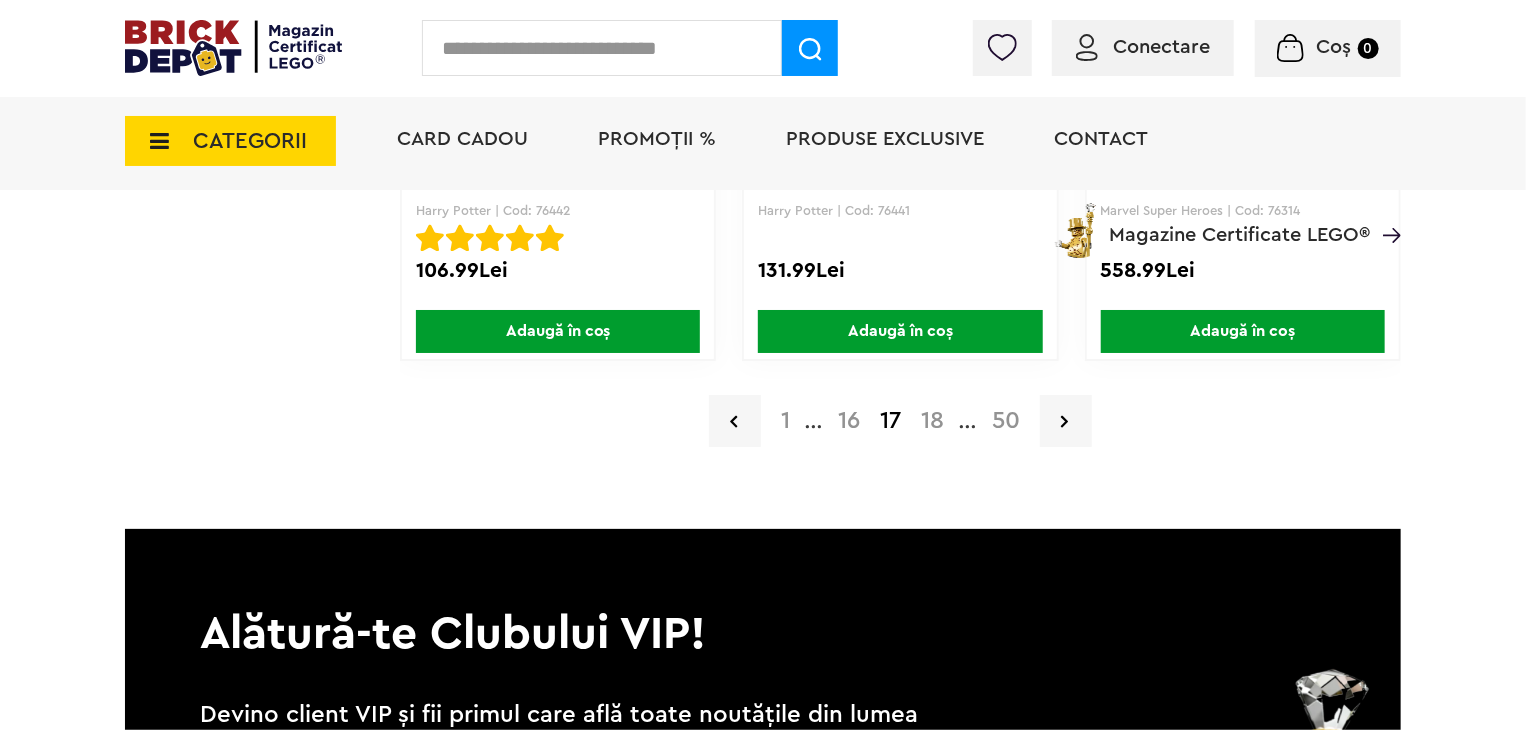 click on "50" at bounding box center [1006, 421] 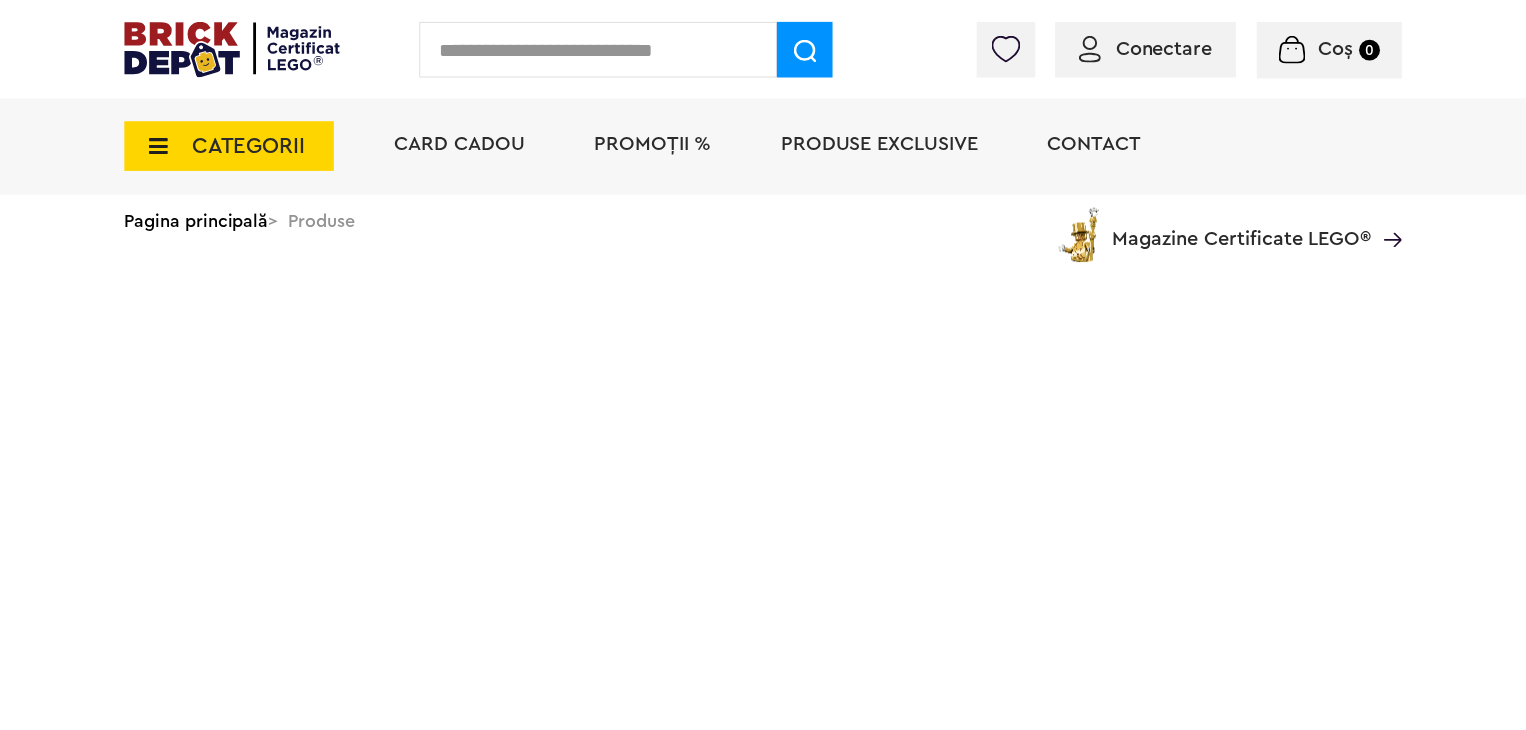 scroll, scrollTop: 0, scrollLeft: 0, axis: both 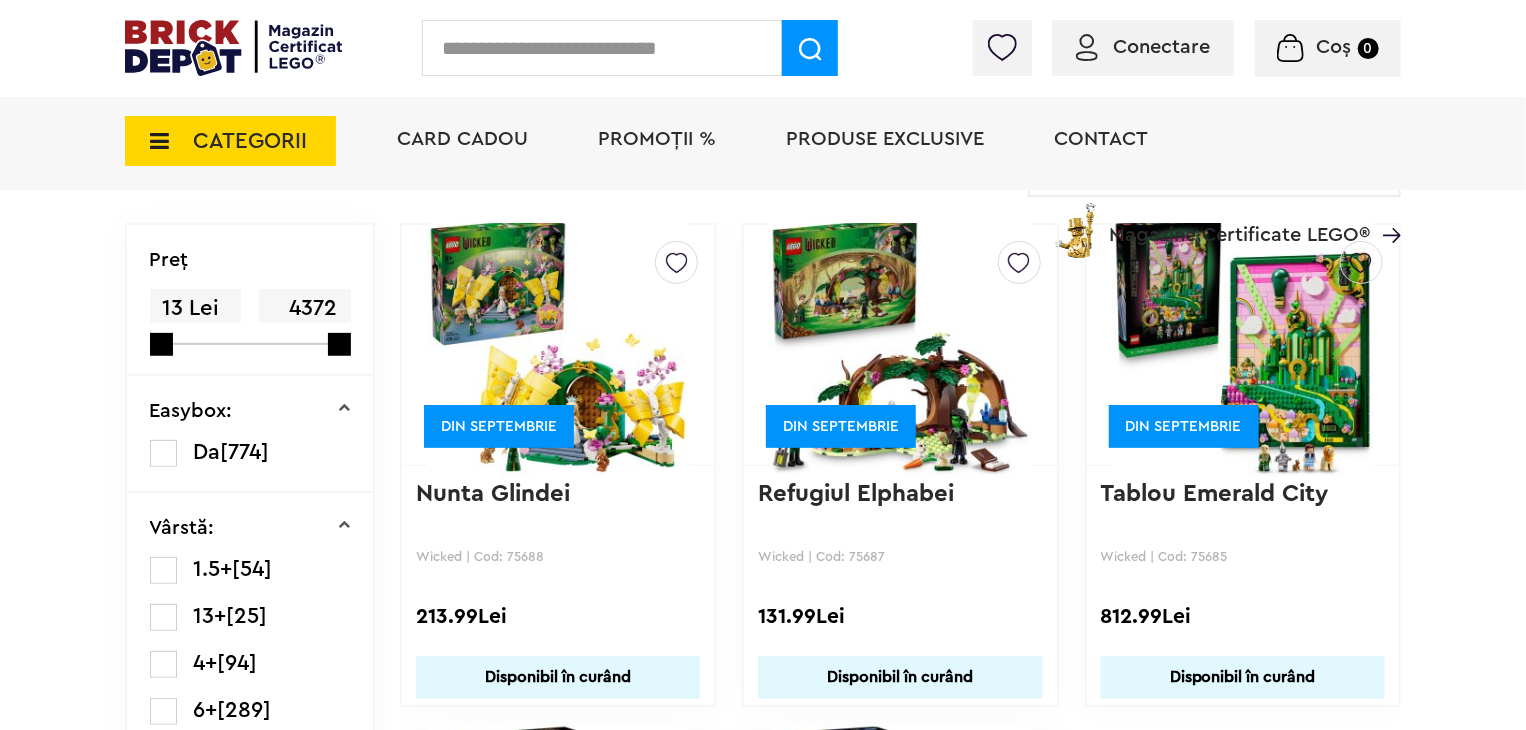 click at bounding box center (1243, 345) 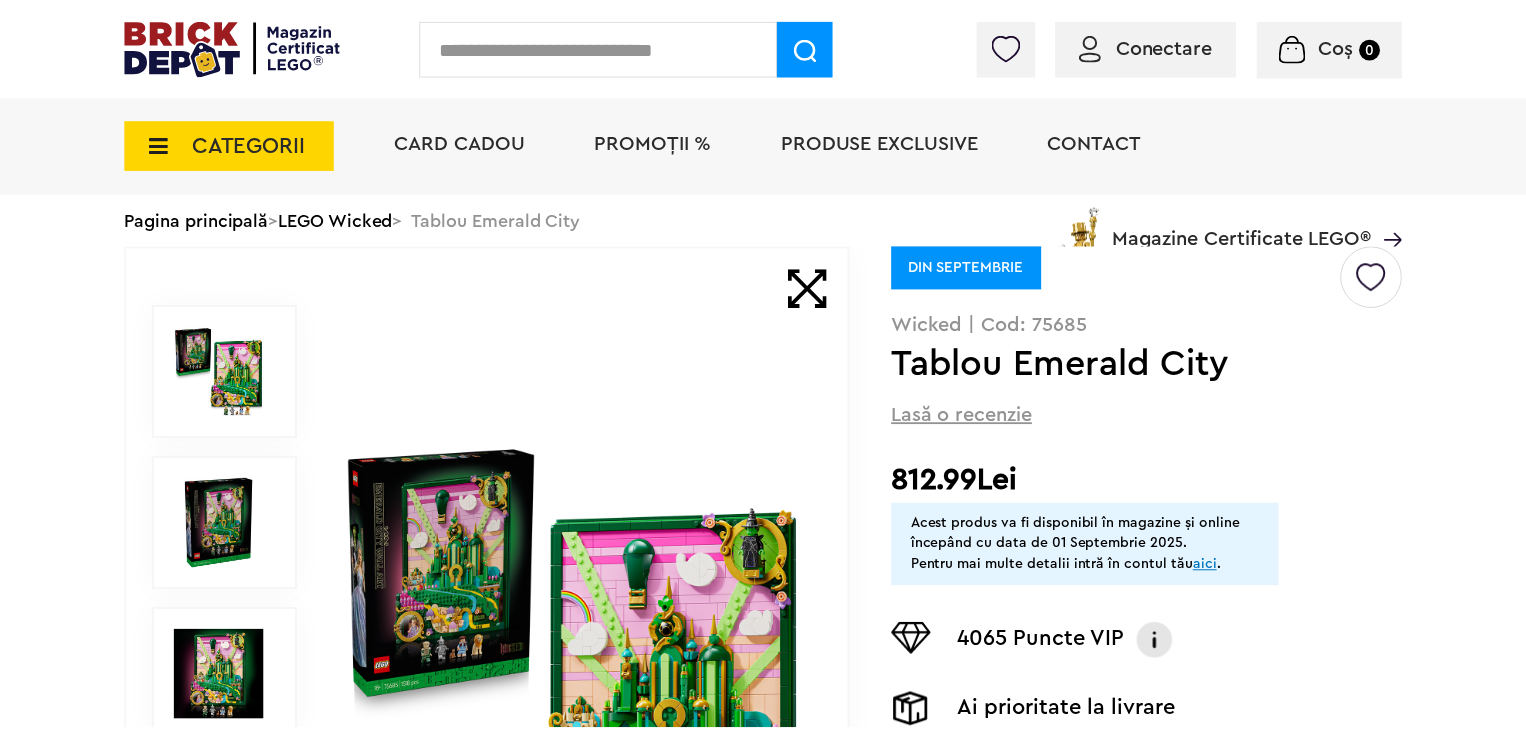 scroll, scrollTop: 0, scrollLeft: 0, axis: both 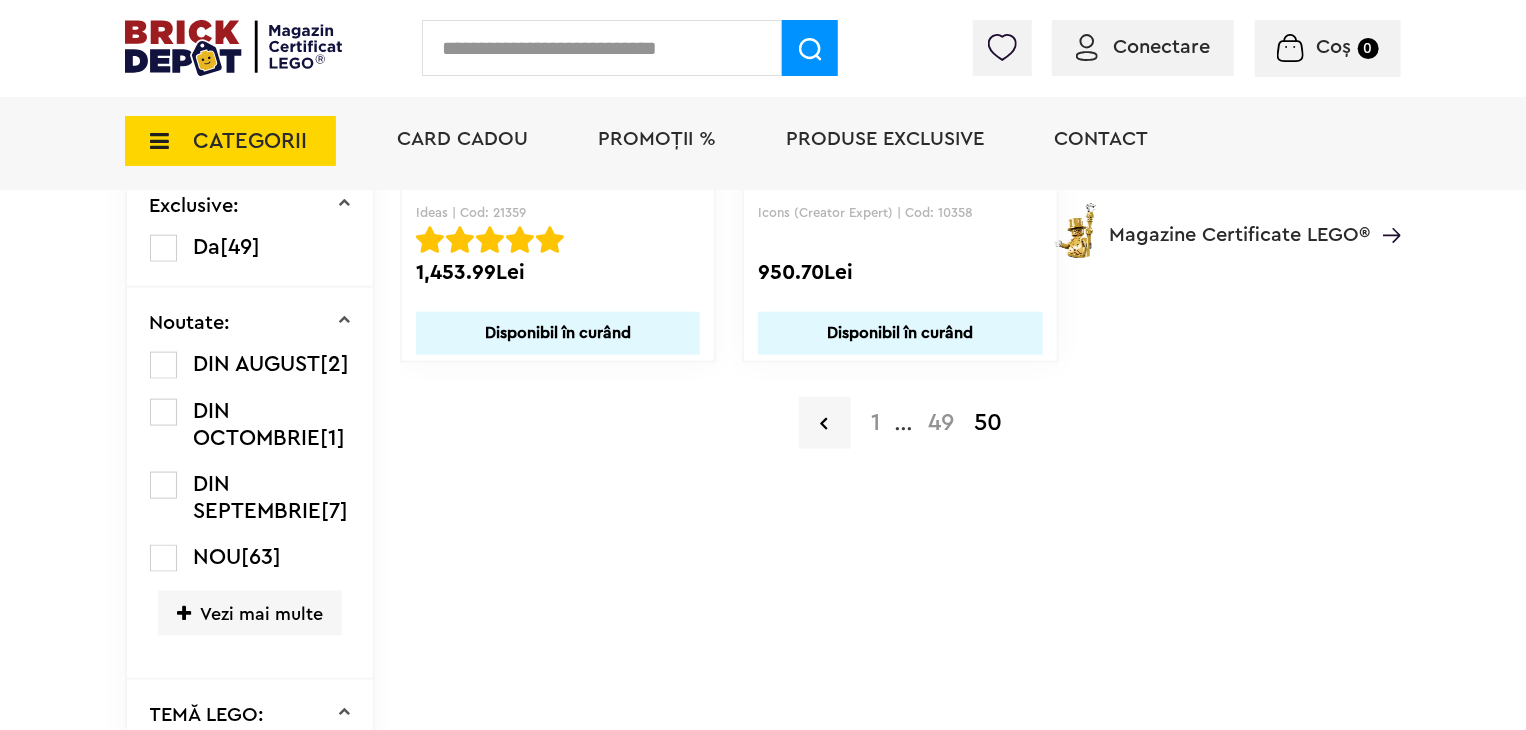 click on "49" at bounding box center [941, 423] 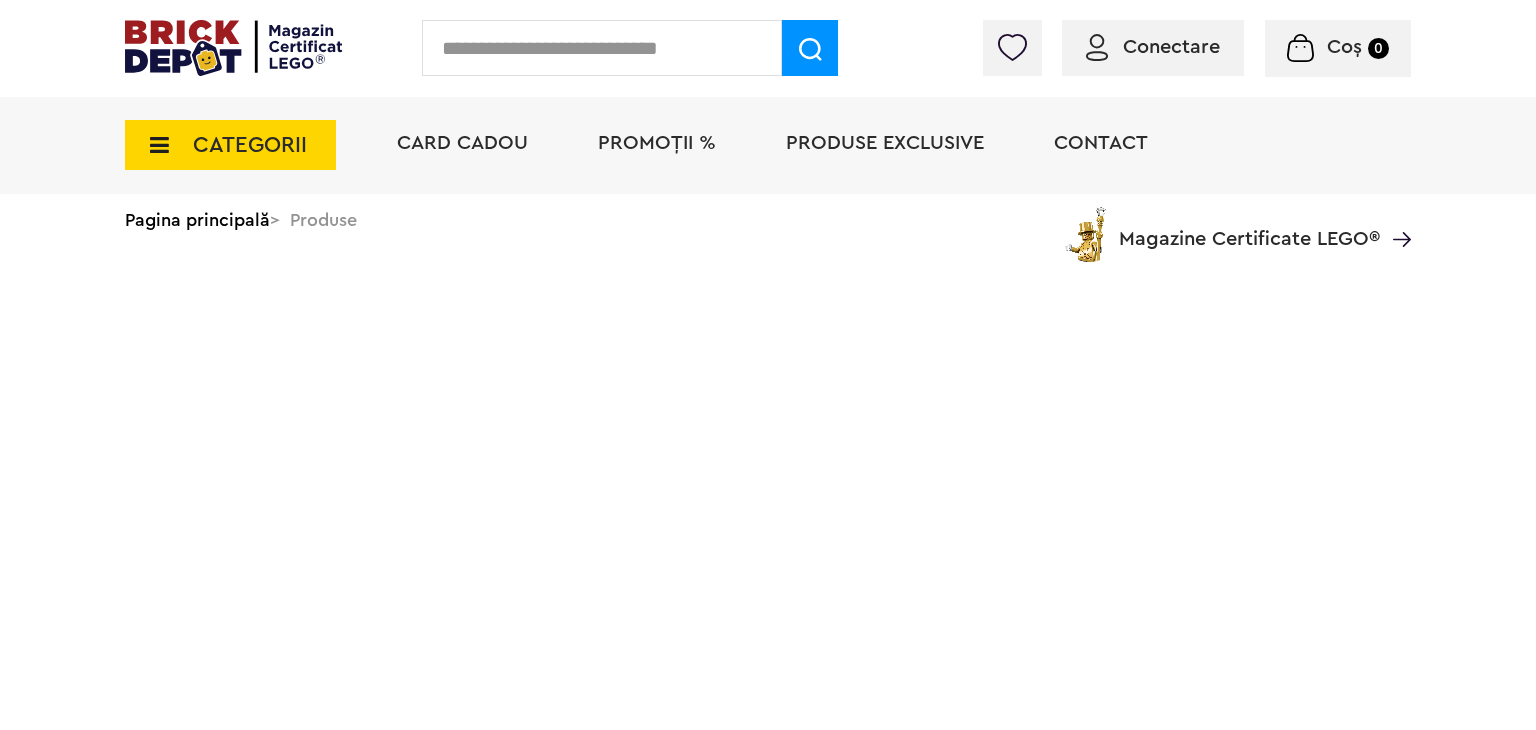scroll, scrollTop: 0, scrollLeft: 0, axis: both 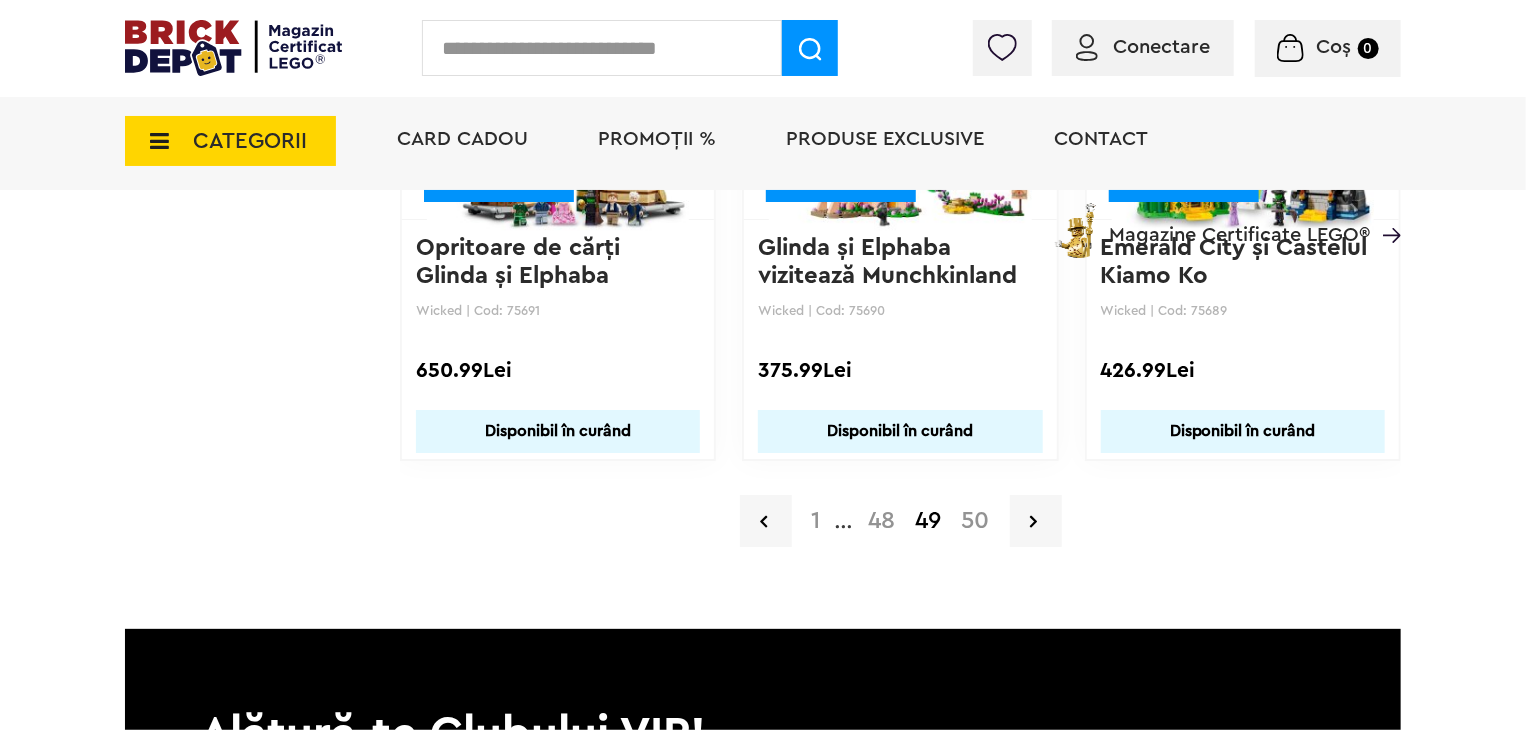 click on "48" at bounding box center [882, 521] 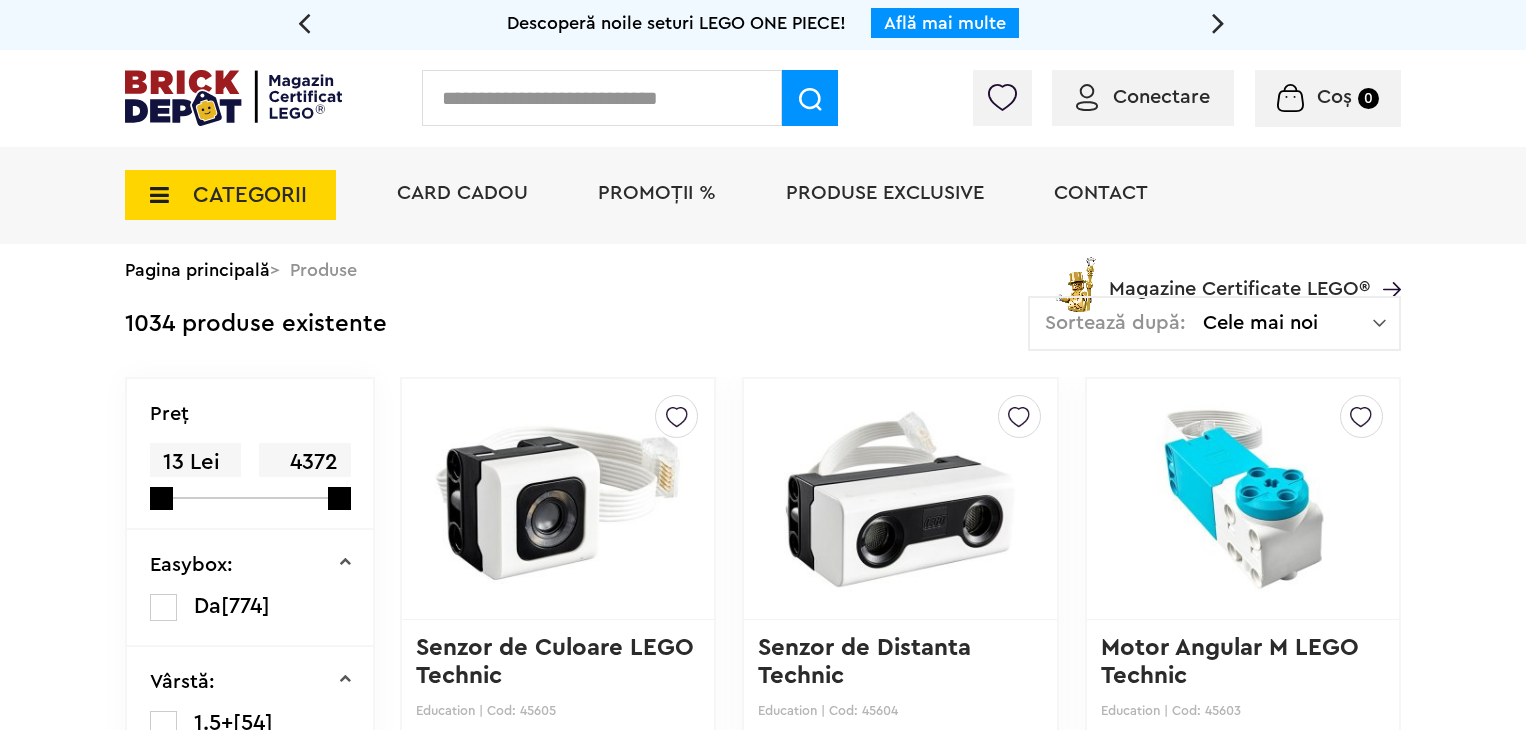 scroll, scrollTop: 0, scrollLeft: 0, axis: both 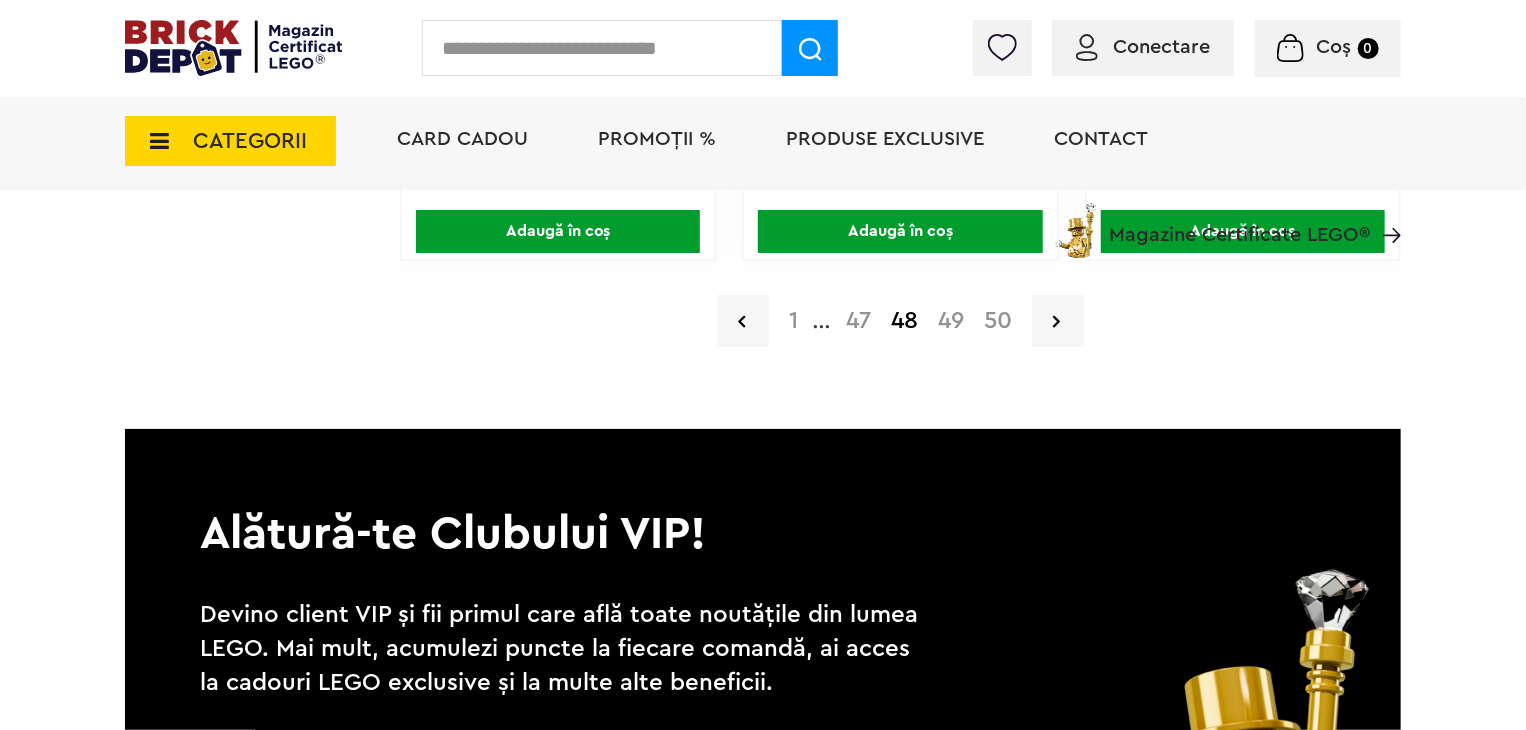 click on "47" at bounding box center [858, 321] 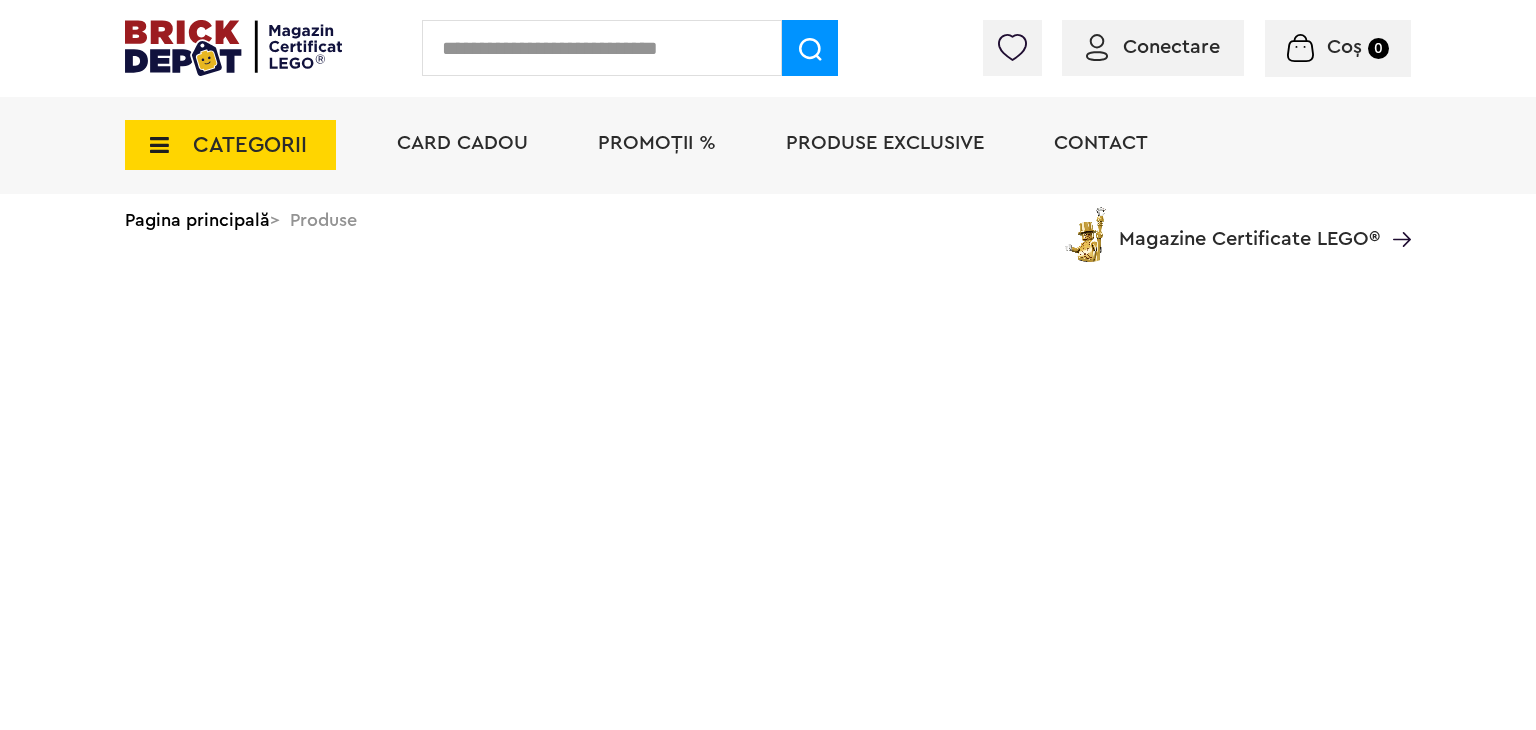 scroll, scrollTop: 0, scrollLeft: 0, axis: both 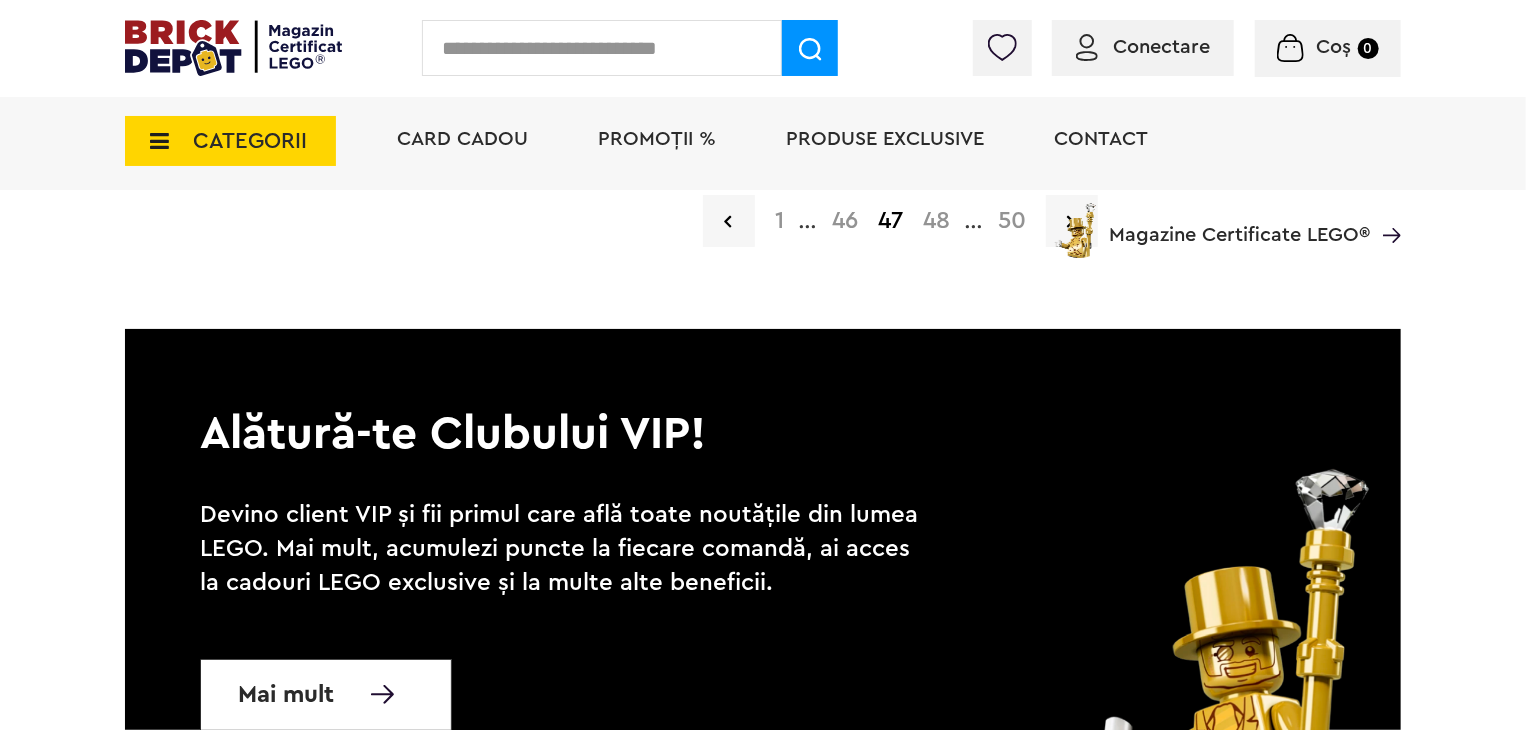 click on "Card Cadou    PROMOȚII %    Produse exclusive    Contact    Magazine Certificate LEGO®" at bounding box center (889, 175) 